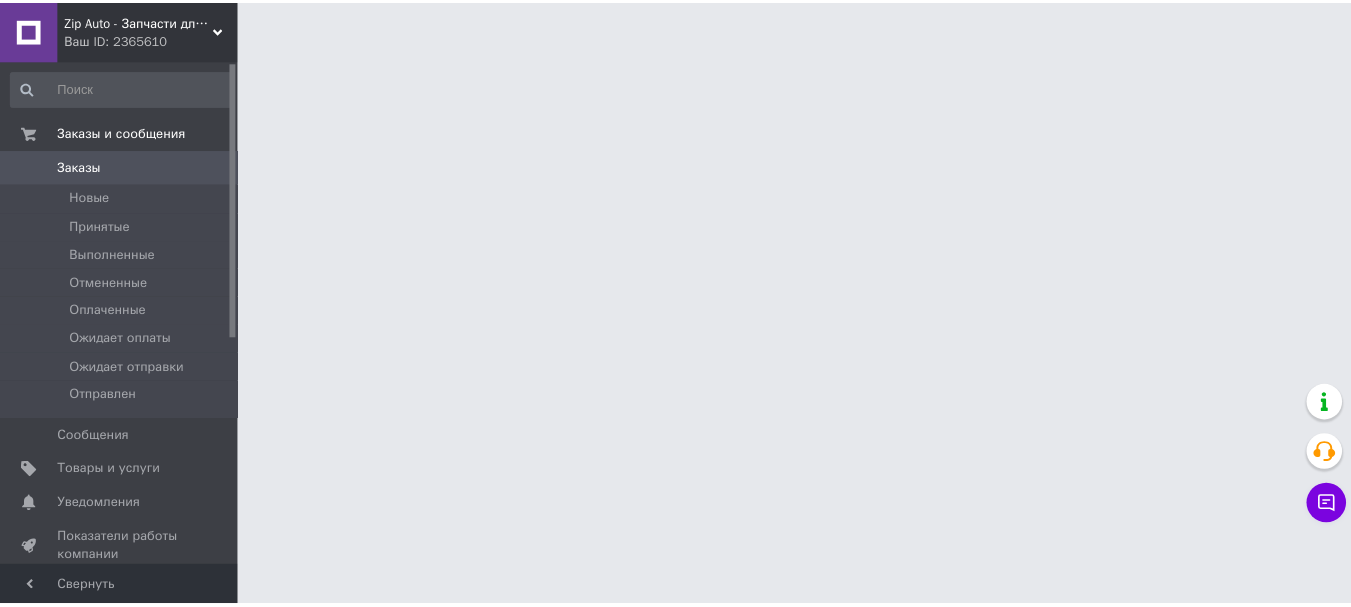 scroll, scrollTop: 0, scrollLeft: 0, axis: both 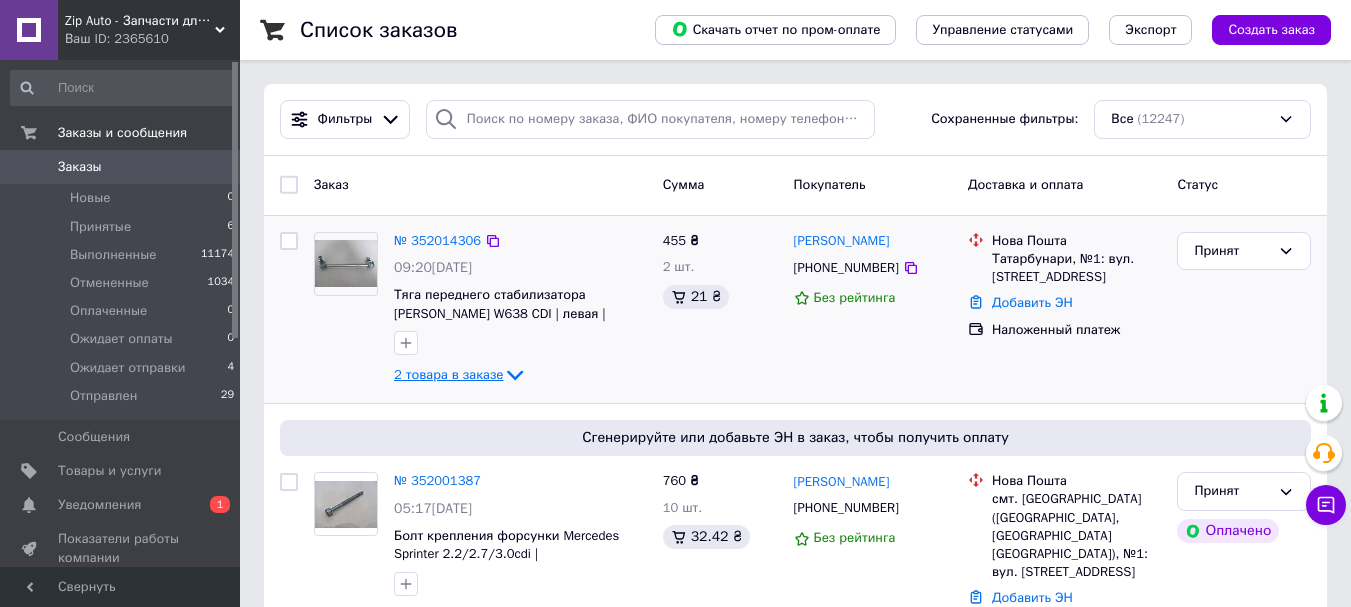 click on "2 товара в заказе" at bounding box center [448, 374] 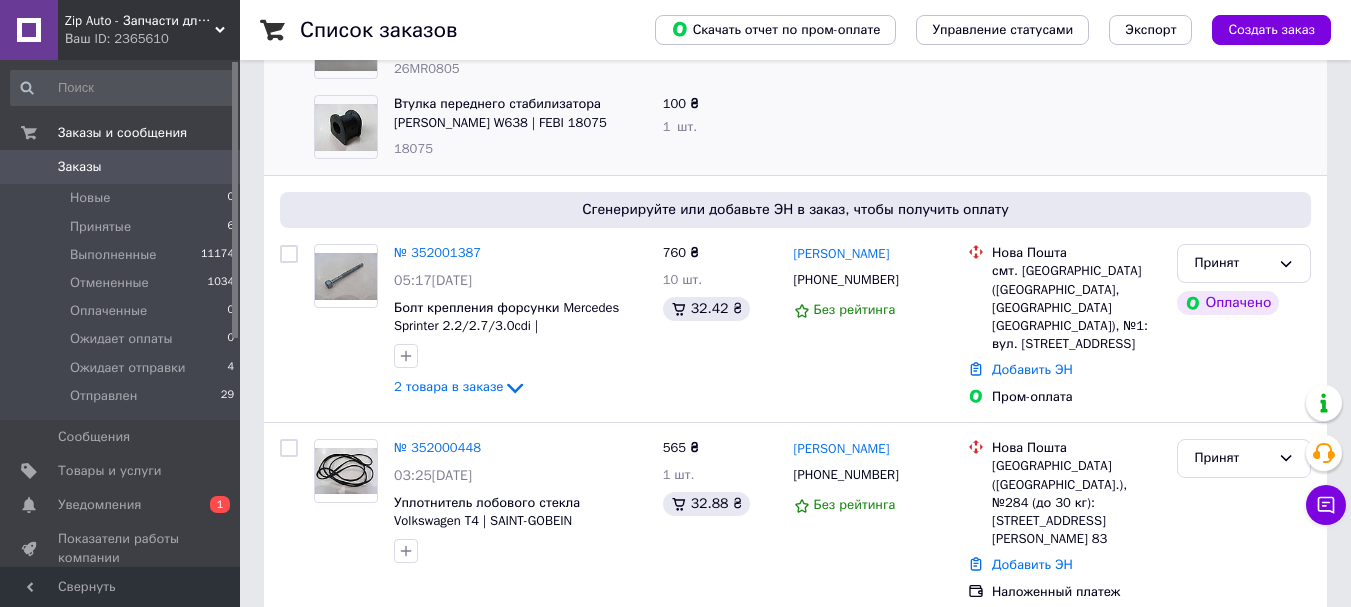 scroll, scrollTop: 400, scrollLeft: 0, axis: vertical 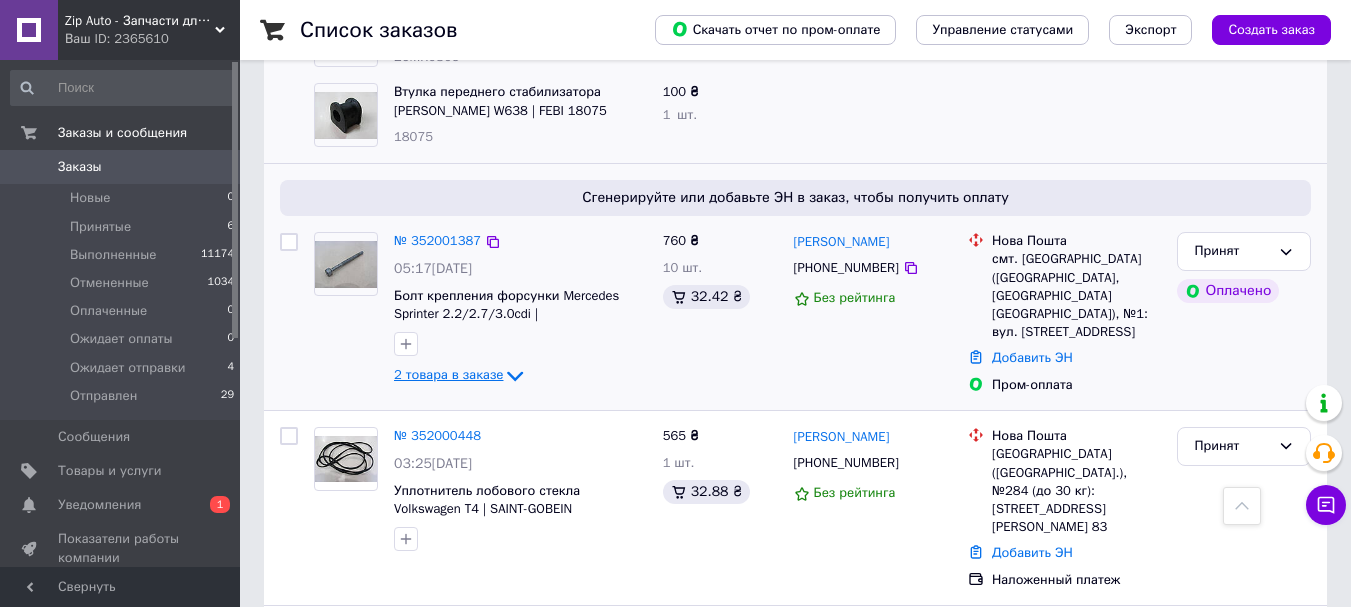 click on "2 товара в заказе" at bounding box center (448, 375) 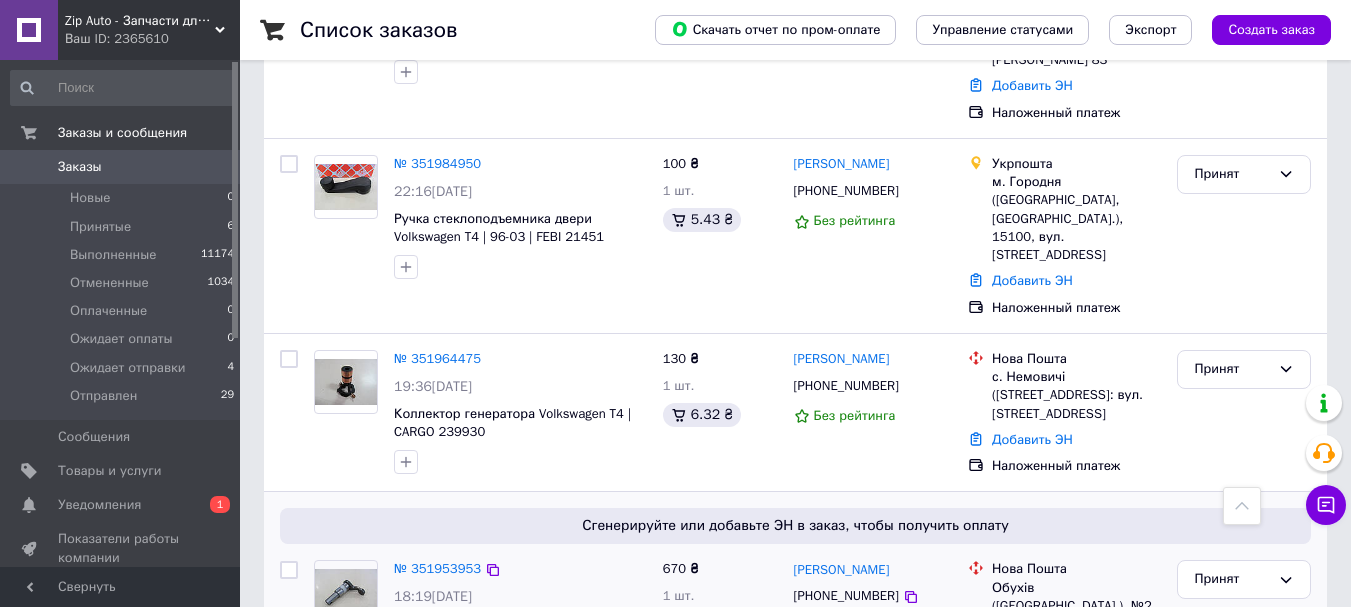 scroll, scrollTop: 900, scrollLeft: 0, axis: vertical 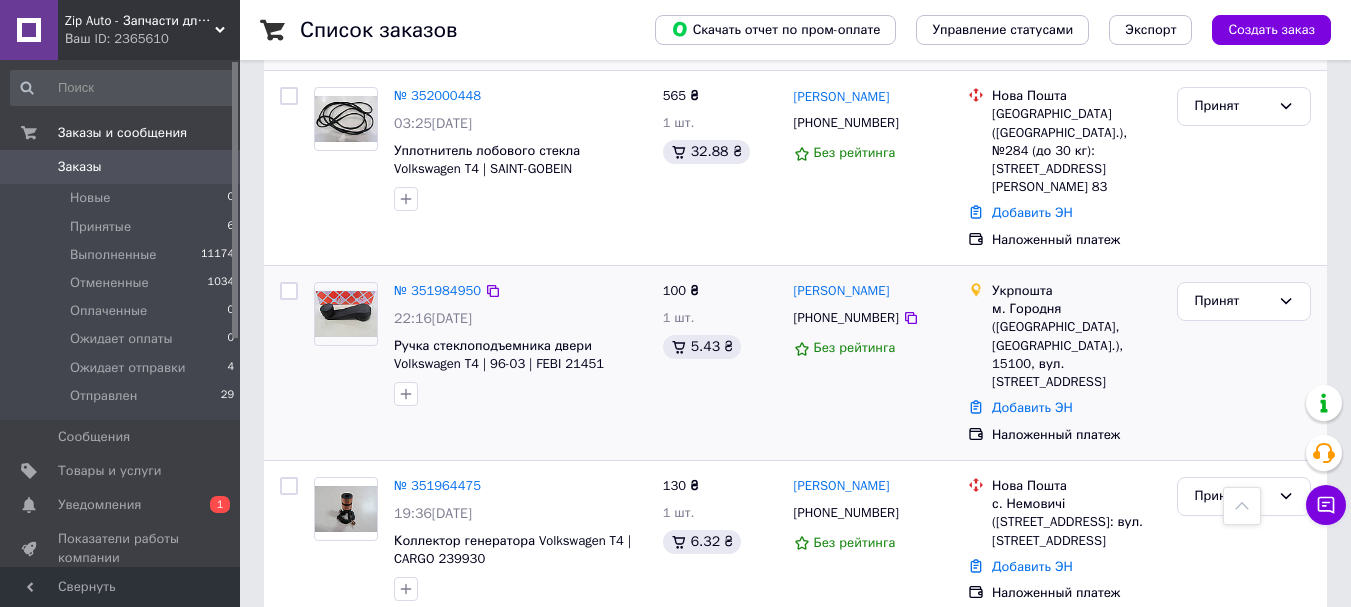 drag, startPoint x: 437, startPoint y: 245, endPoint x: 790, endPoint y: 342, distance: 366.0847 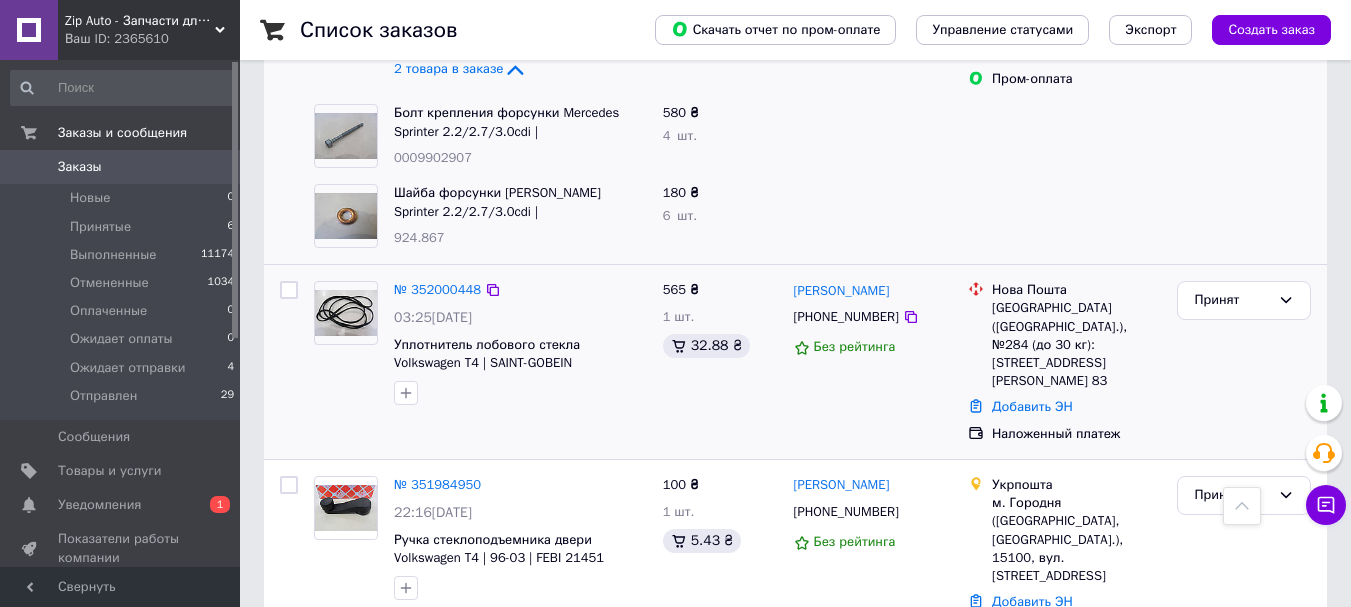scroll, scrollTop: 700, scrollLeft: 0, axis: vertical 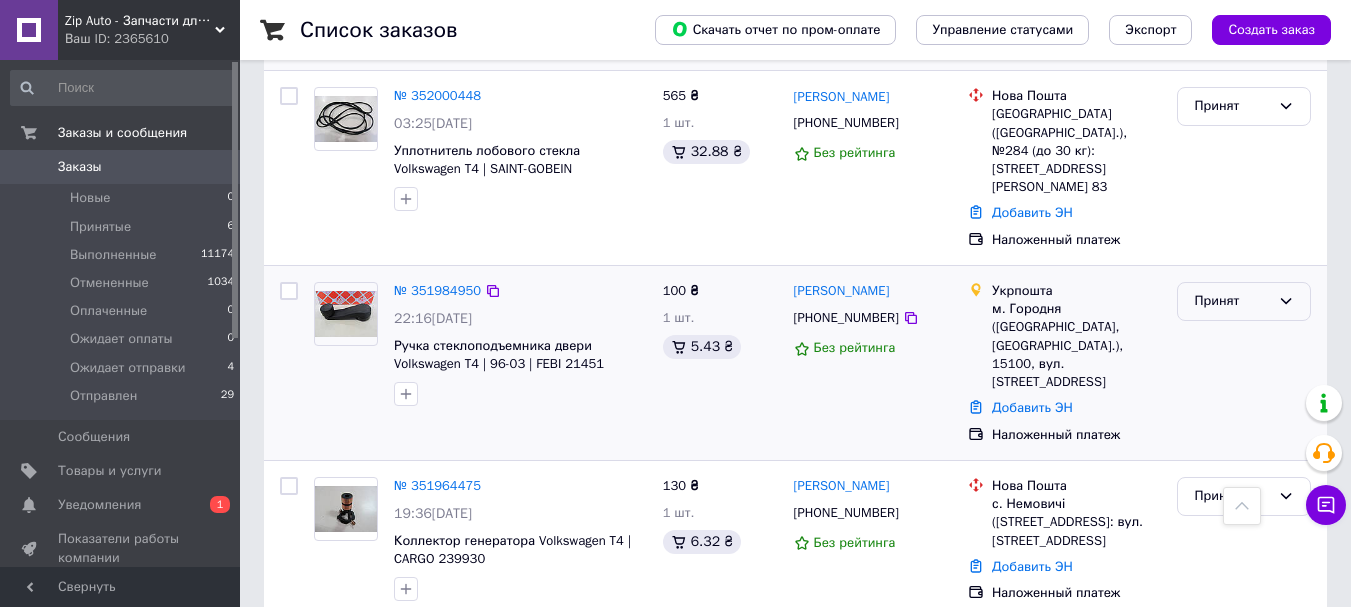click on "Принят" at bounding box center (1232, 301) 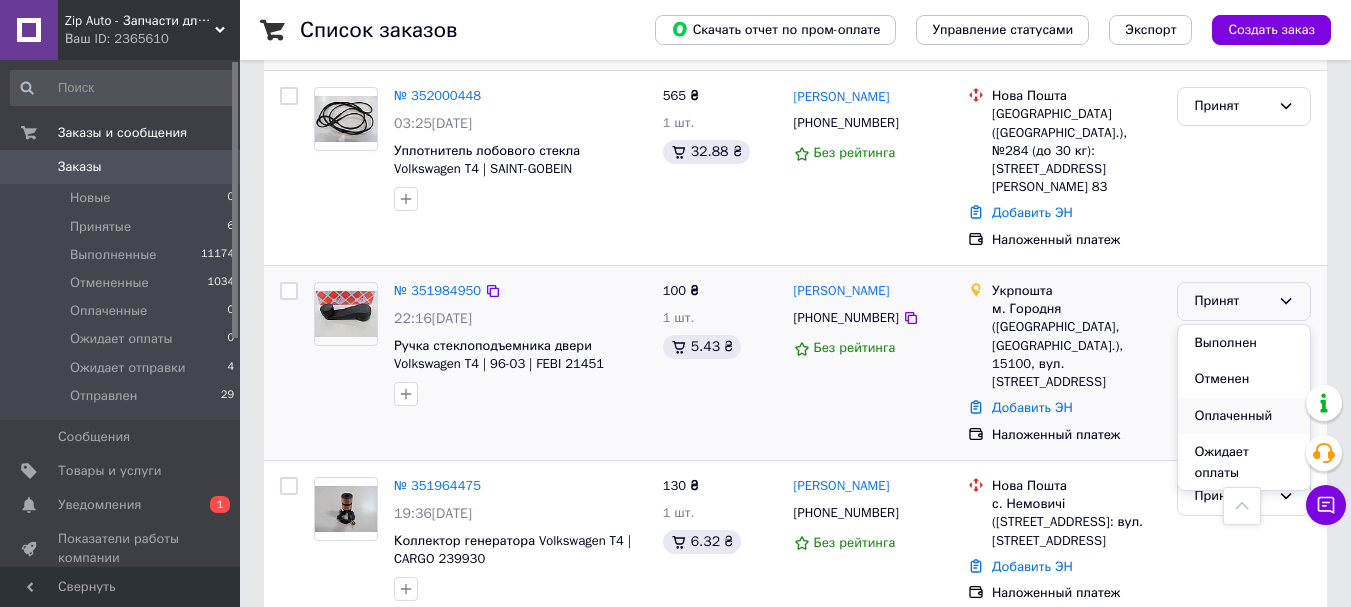scroll, scrollTop: 95, scrollLeft: 0, axis: vertical 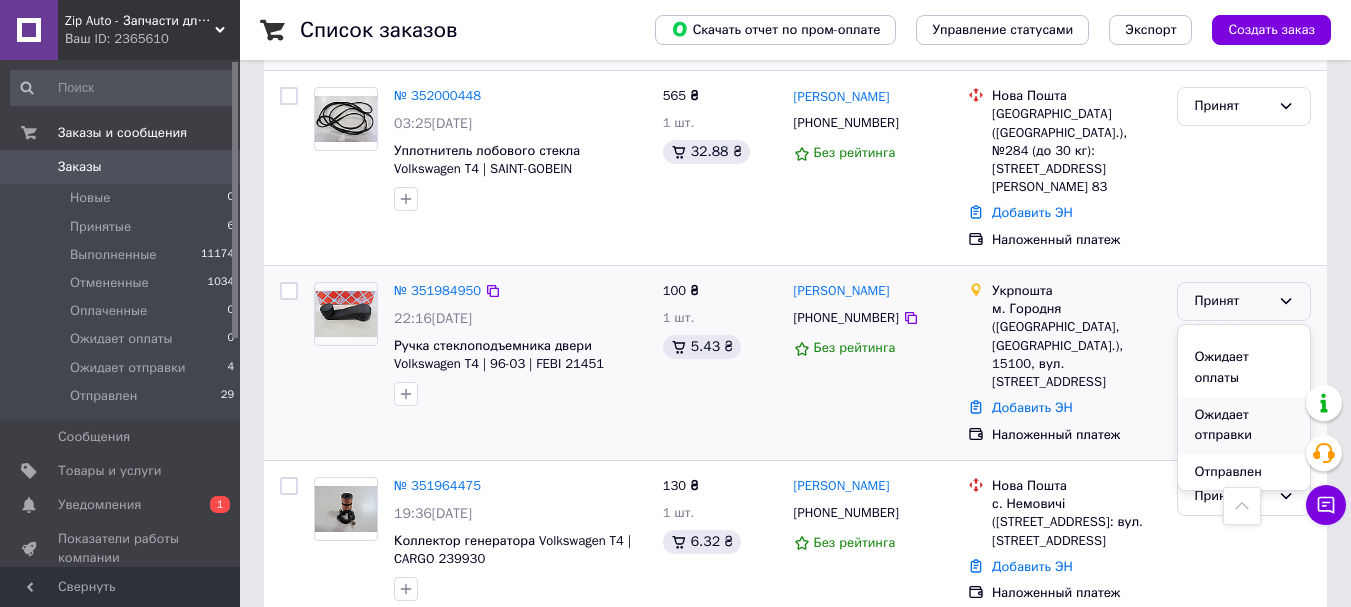 click on "Ожидает отправки" at bounding box center [1244, 425] 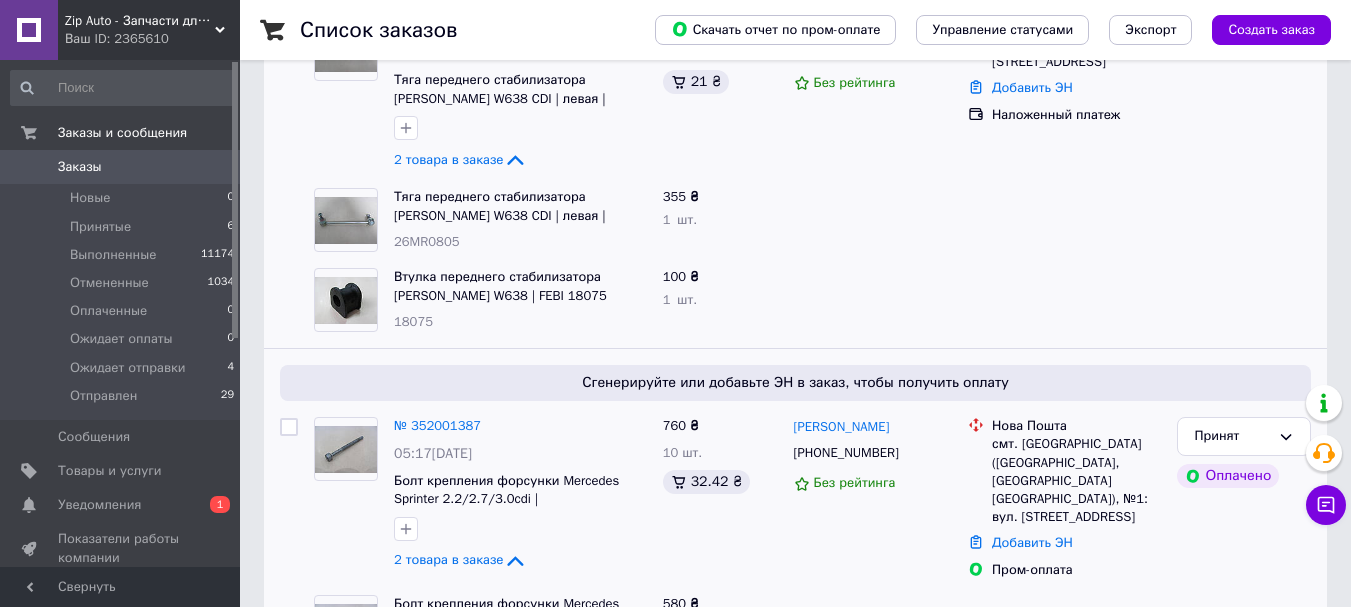 scroll, scrollTop: 100, scrollLeft: 0, axis: vertical 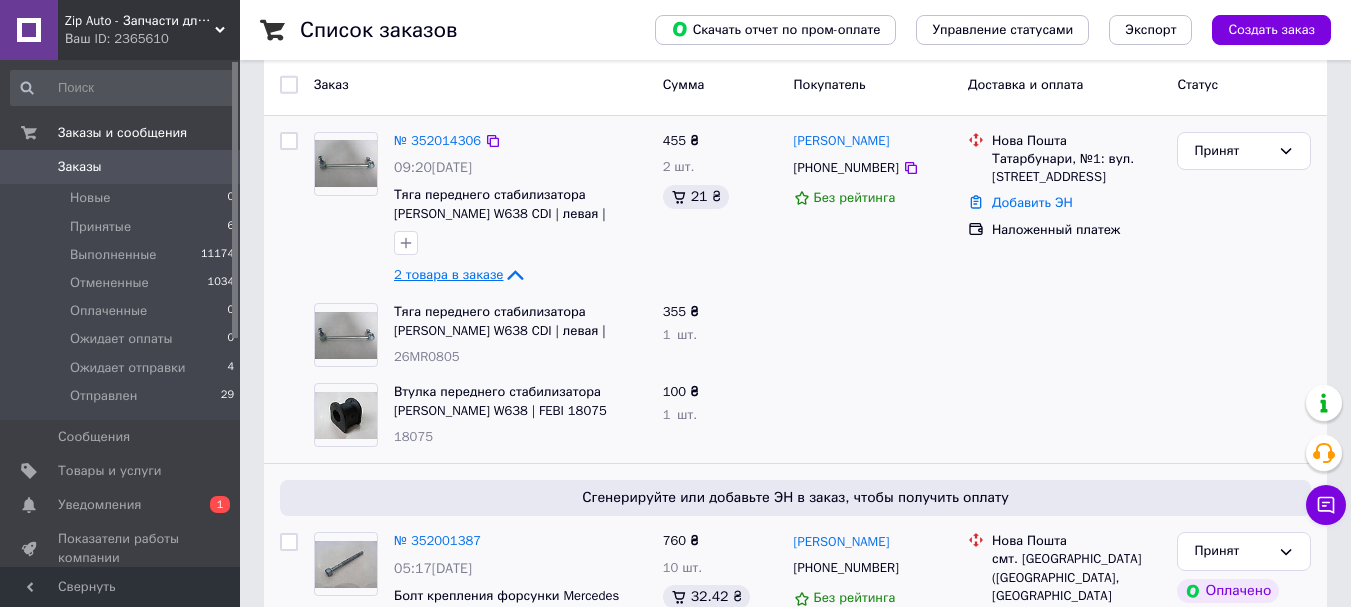 click on "2 товара в заказе" at bounding box center [448, 274] 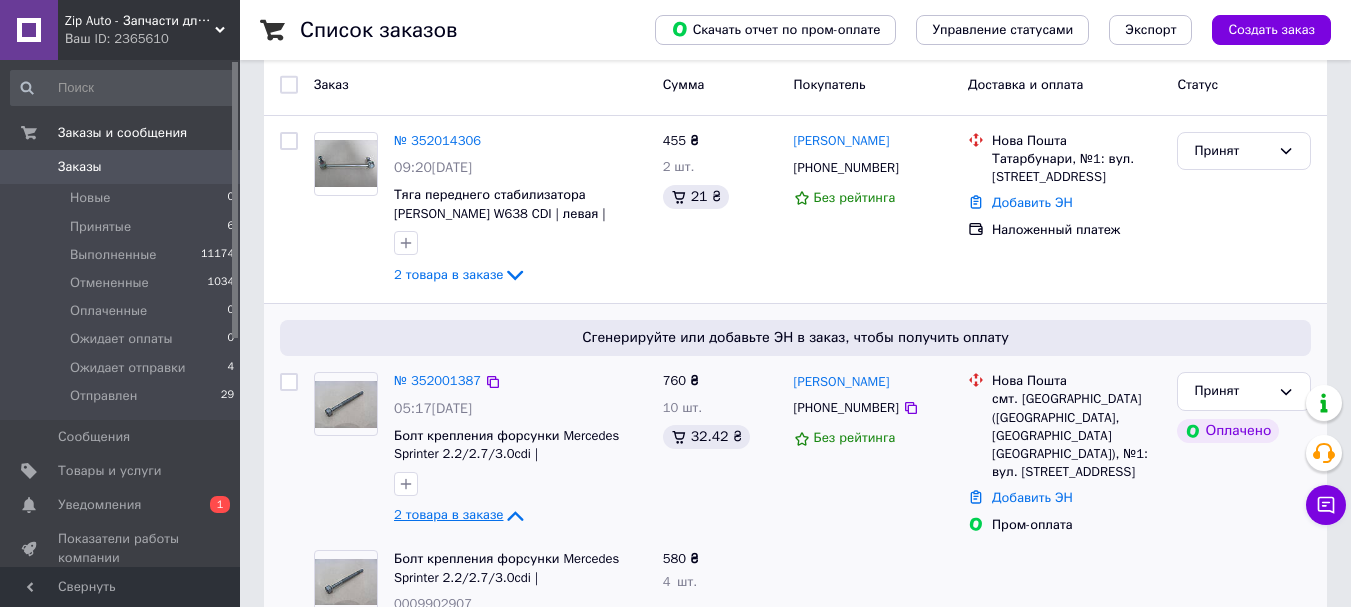 click on "2 товара в заказе" at bounding box center (448, 515) 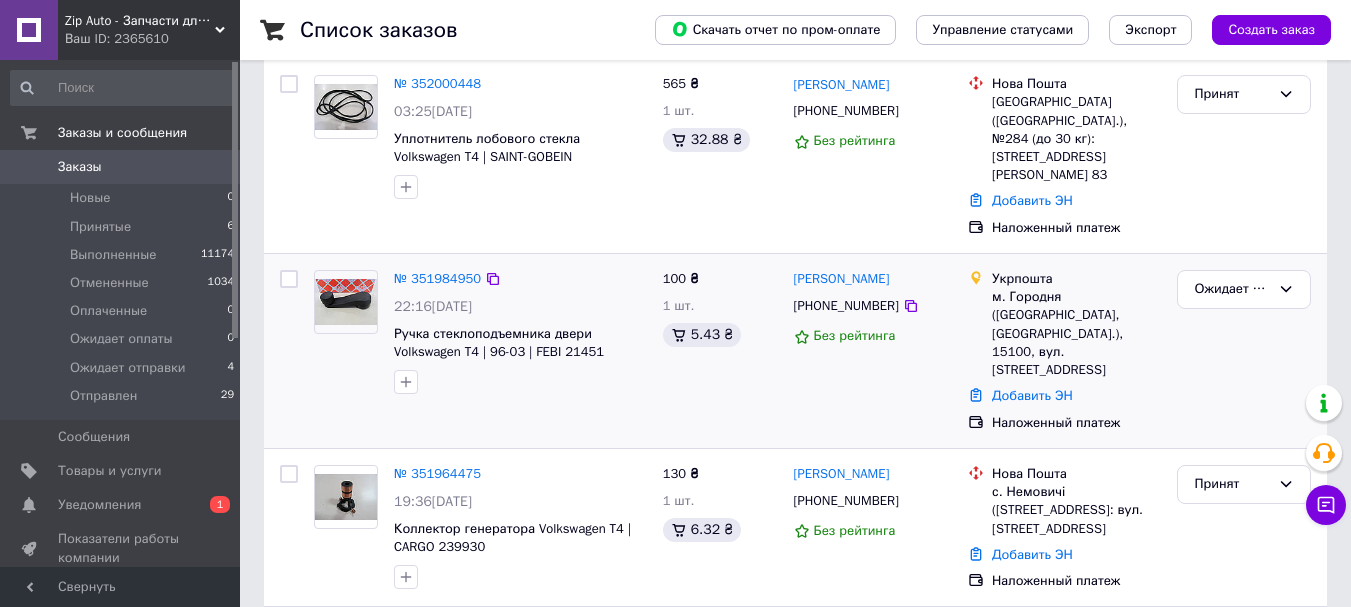 scroll, scrollTop: 600, scrollLeft: 0, axis: vertical 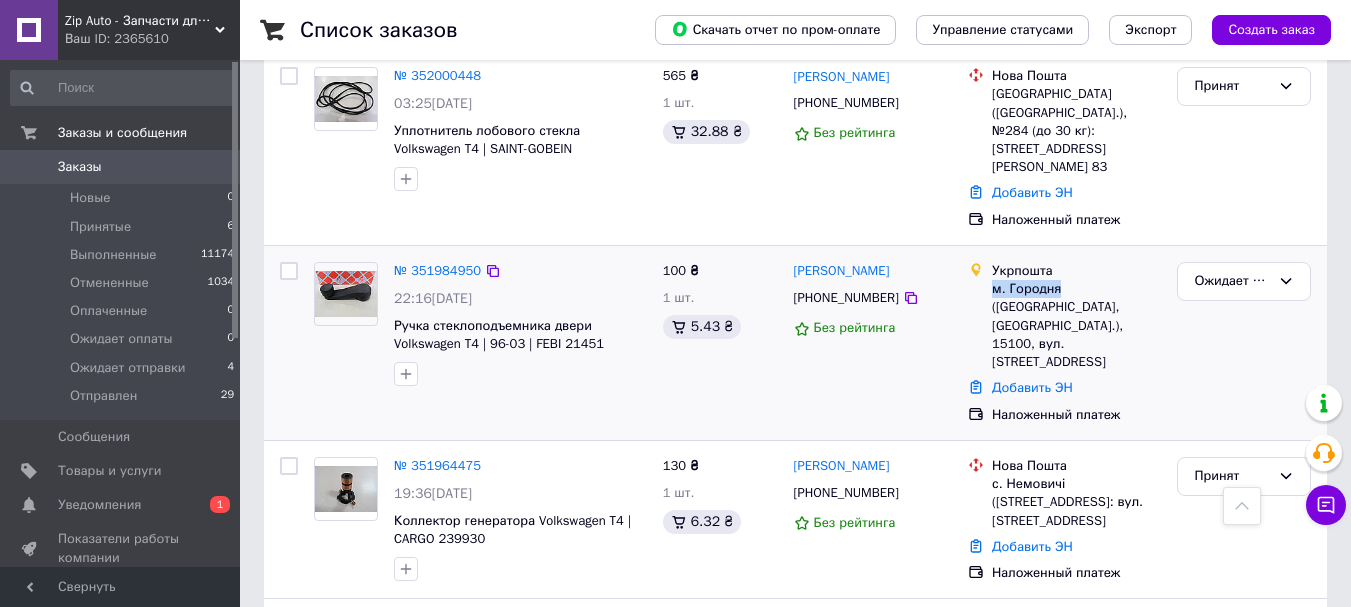 drag, startPoint x: 998, startPoint y: 246, endPoint x: 1058, endPoint y: 246, distance: 60 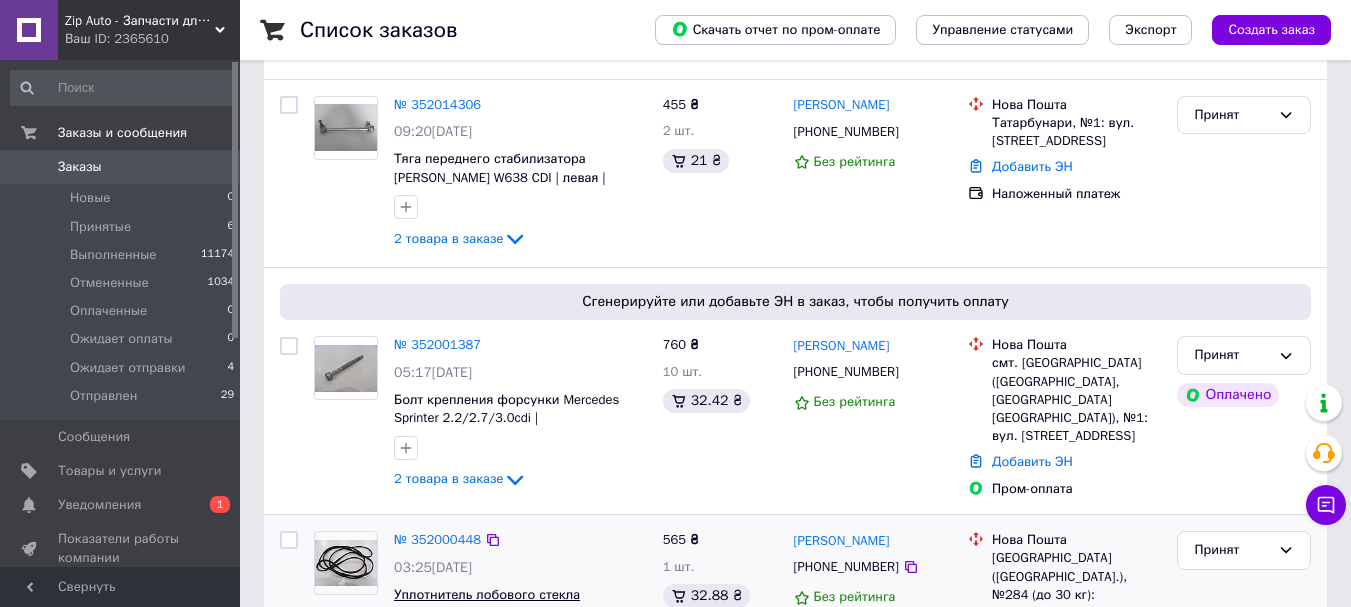scroll, scrollTop: 0, scrollLeft: 0, axis: both 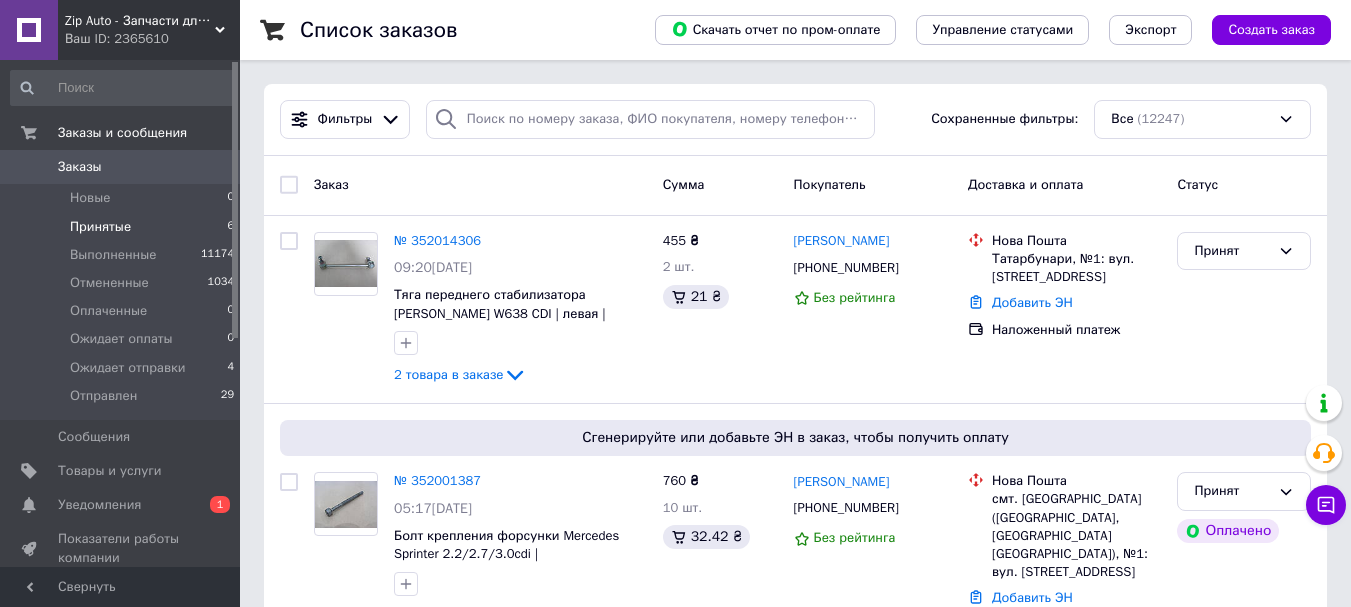 click on "Принятые 6" at bounding box center (123, 227) 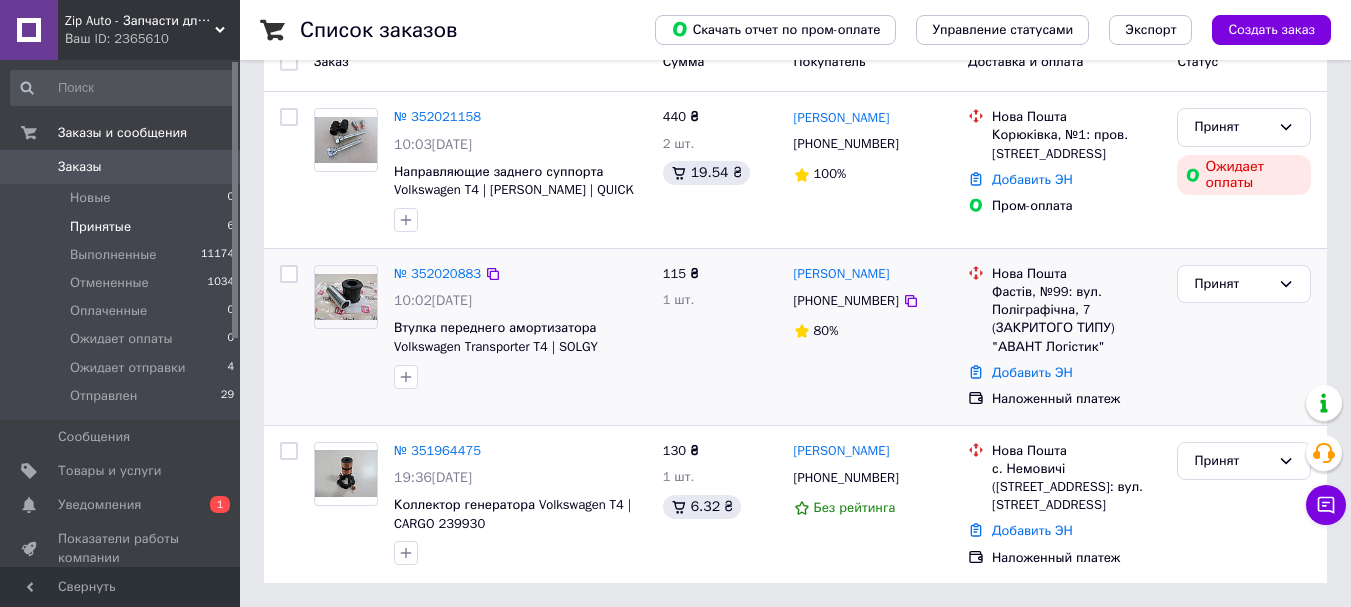 scroll, scrollTop: 200, scrollLeft: 0, axis: vertical 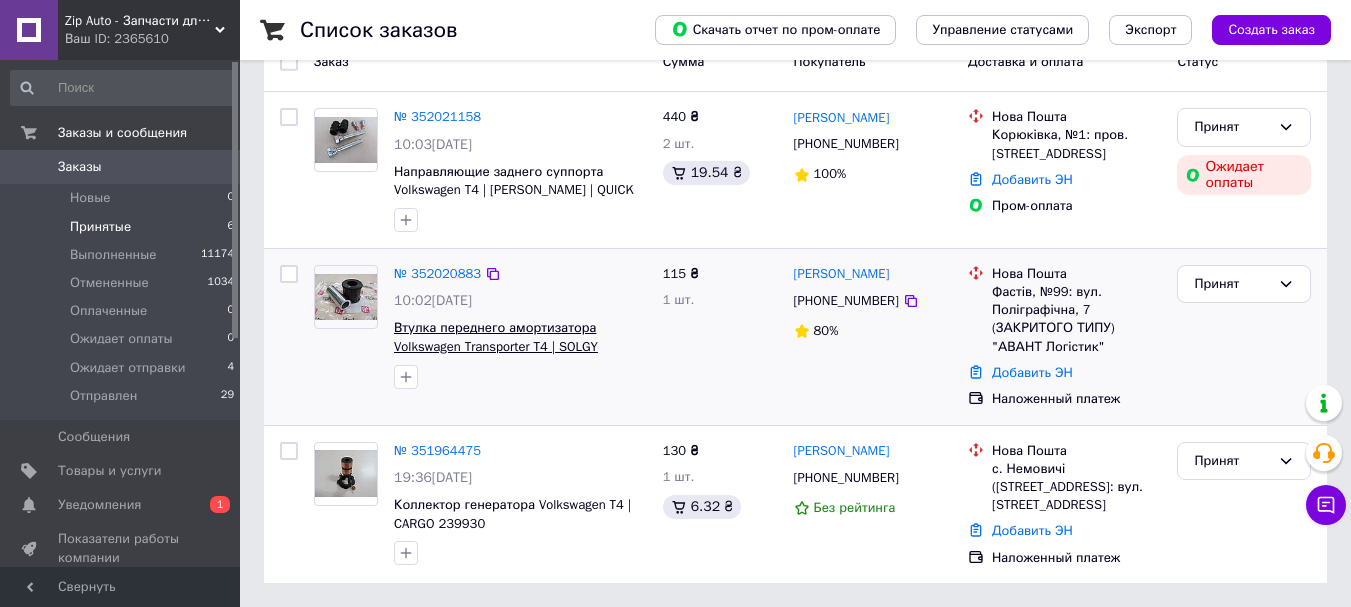 drag, startPoint x: 653, startPoint y: 343, endPoint x: 595, endPoint y: 339, distance: 58.137768 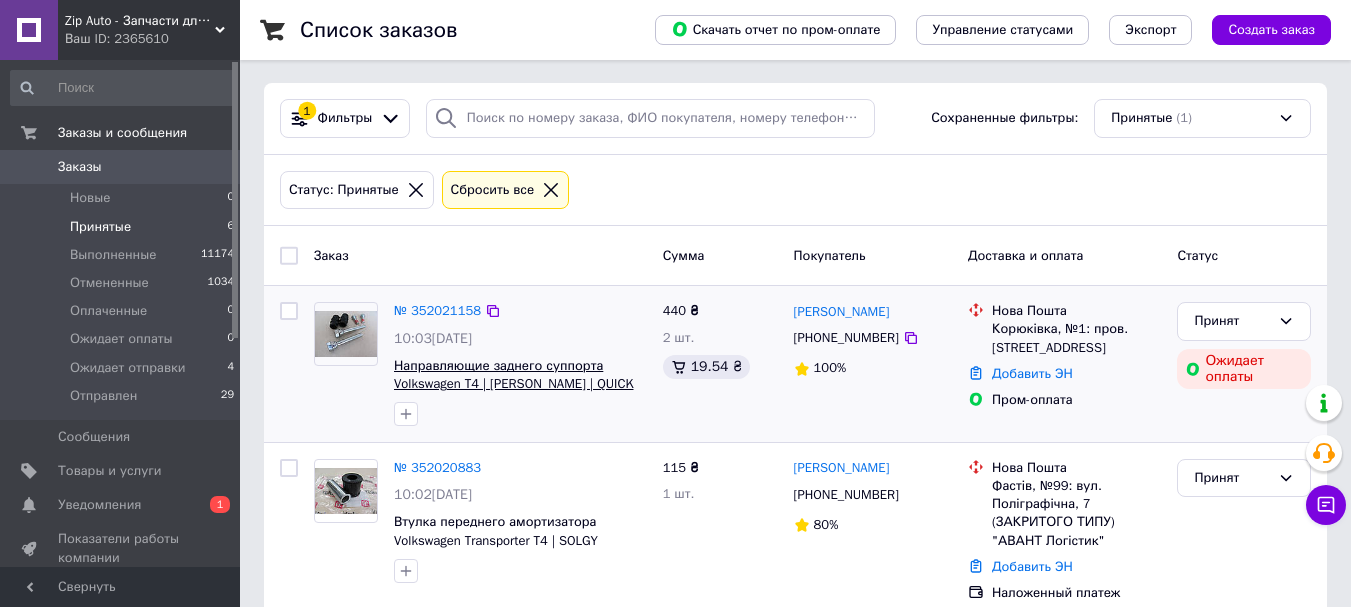 scroll, scrollTop: 0, scrollLeft: 0, axis: both 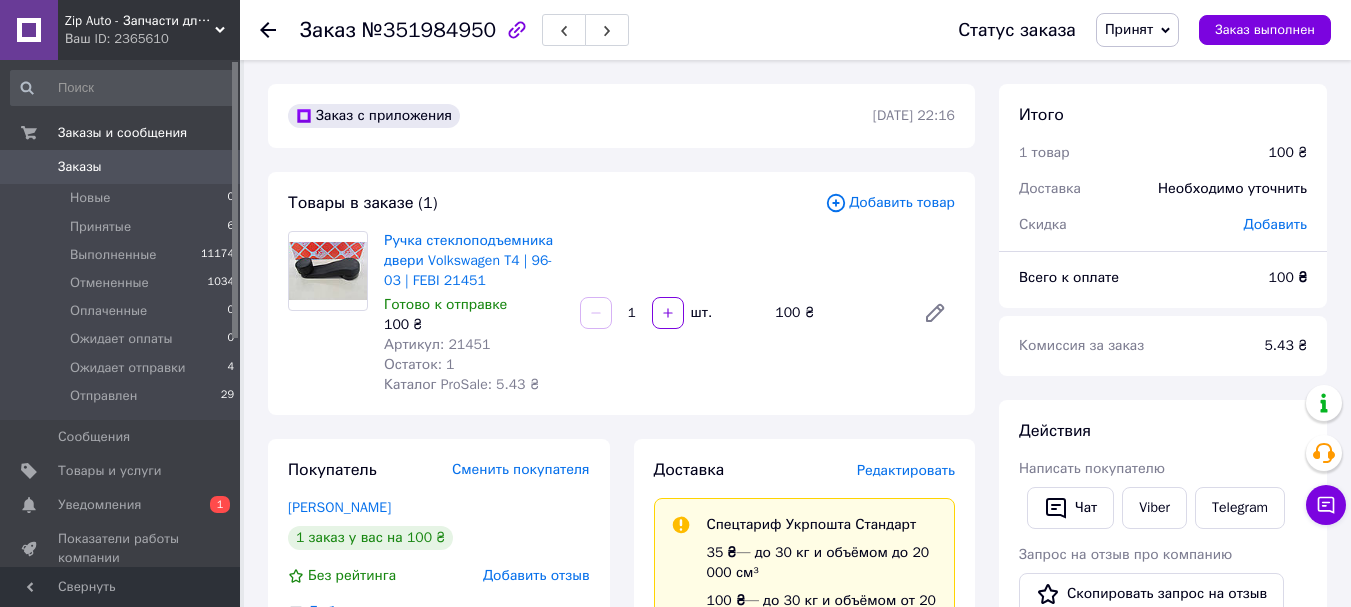 click on "Артикул: 21451" at bounding box center [437, 344] 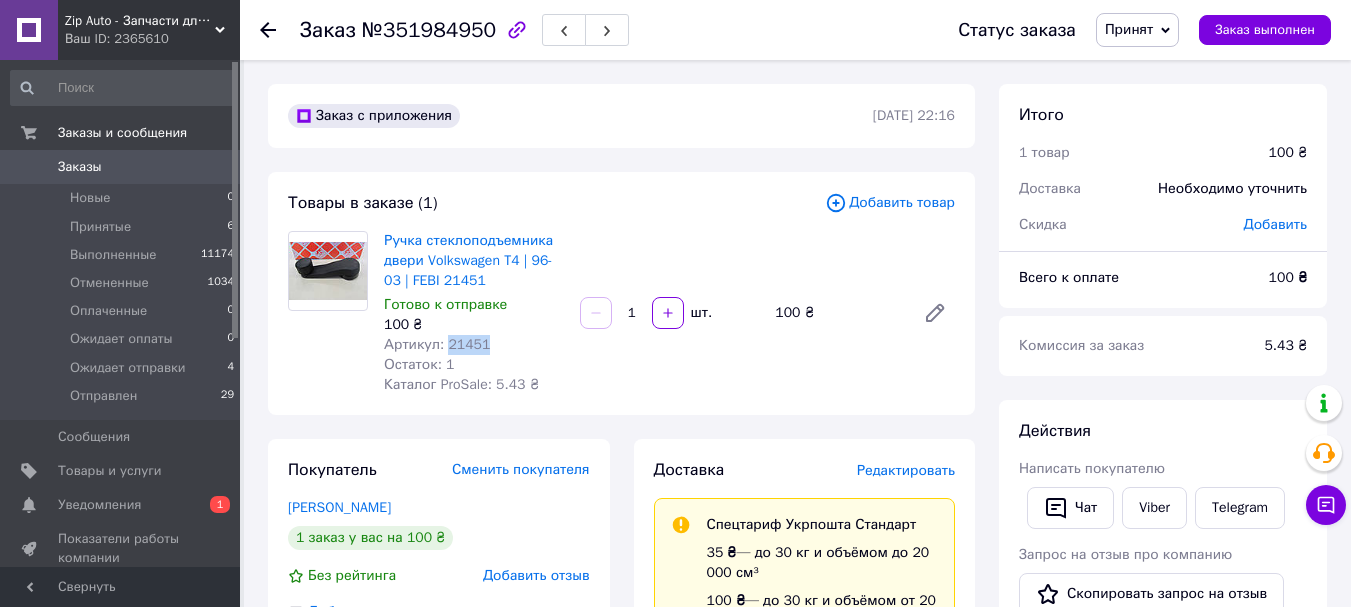 click on "Артикул: 21451" at bounding box center (437, 344) 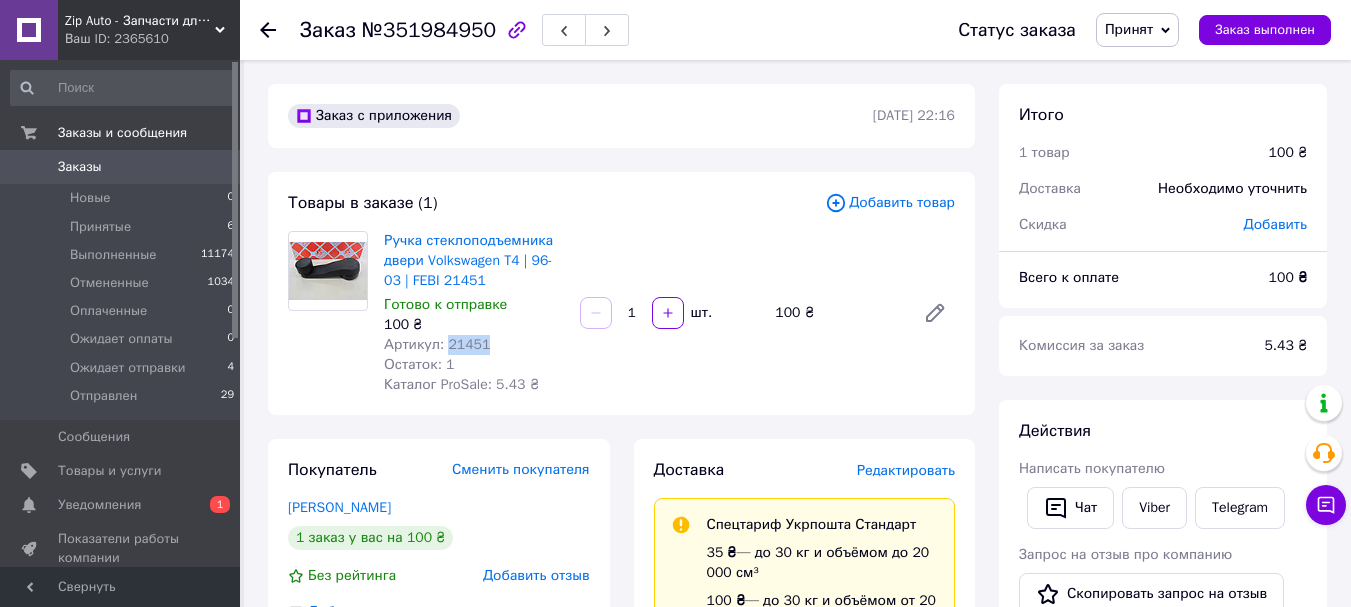 copy on "21451" 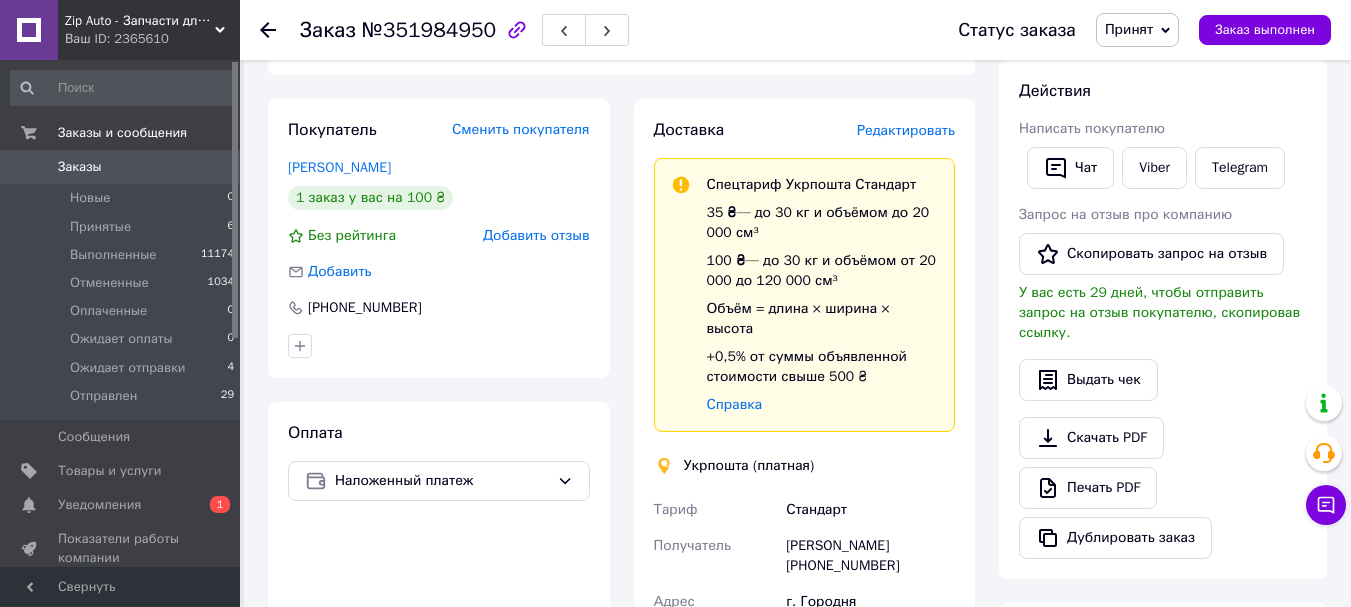 scroll, scrollTop: 300, scrollLeft: 0, axis: vertical 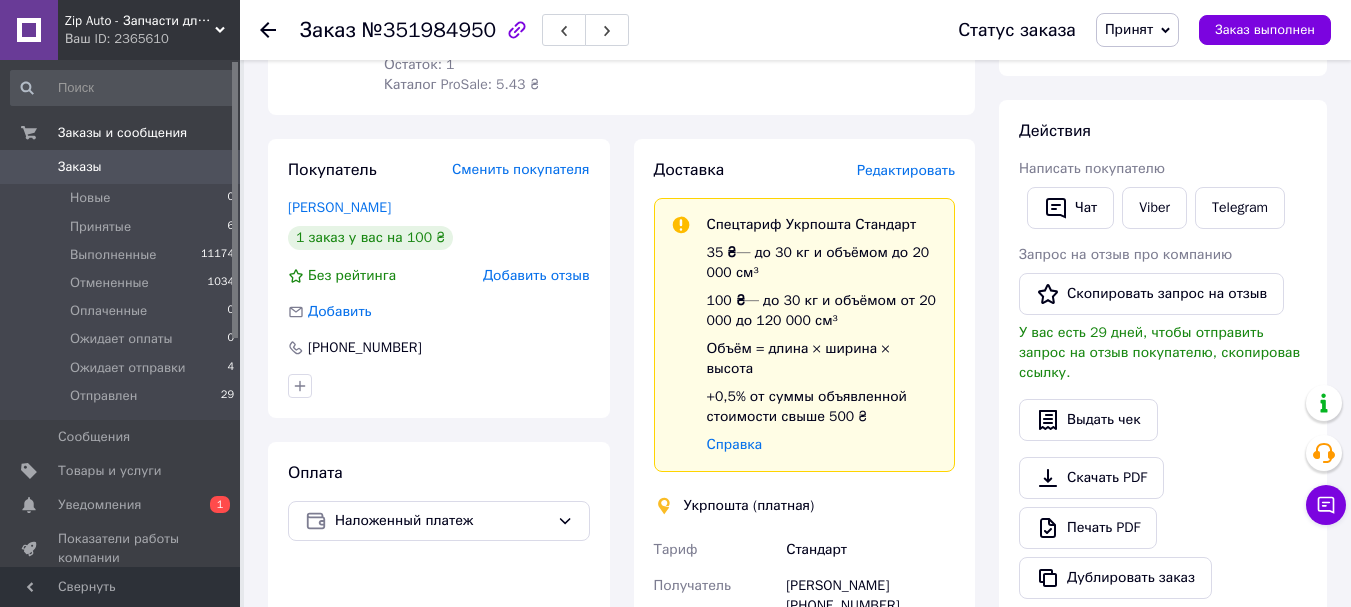 drag, startPoint x: 417, startPoint y: 204, endPoint x: 285, endPoint y: 208, distance: 132.0606 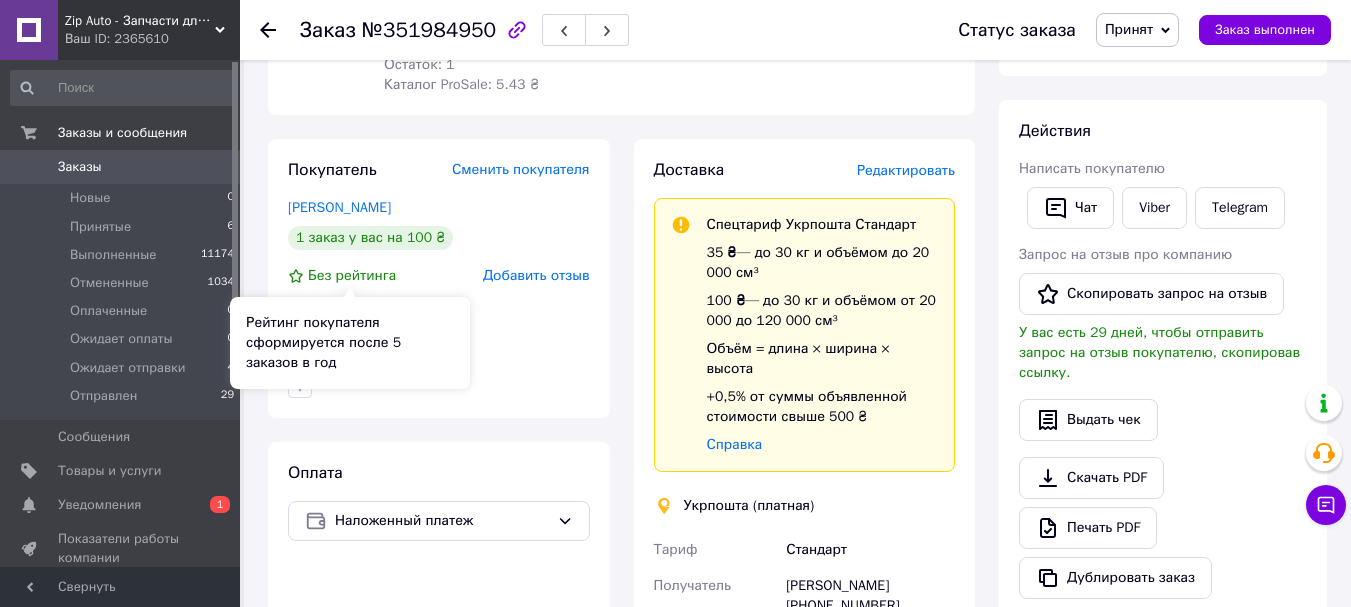 copy on "Селиванов Максим" 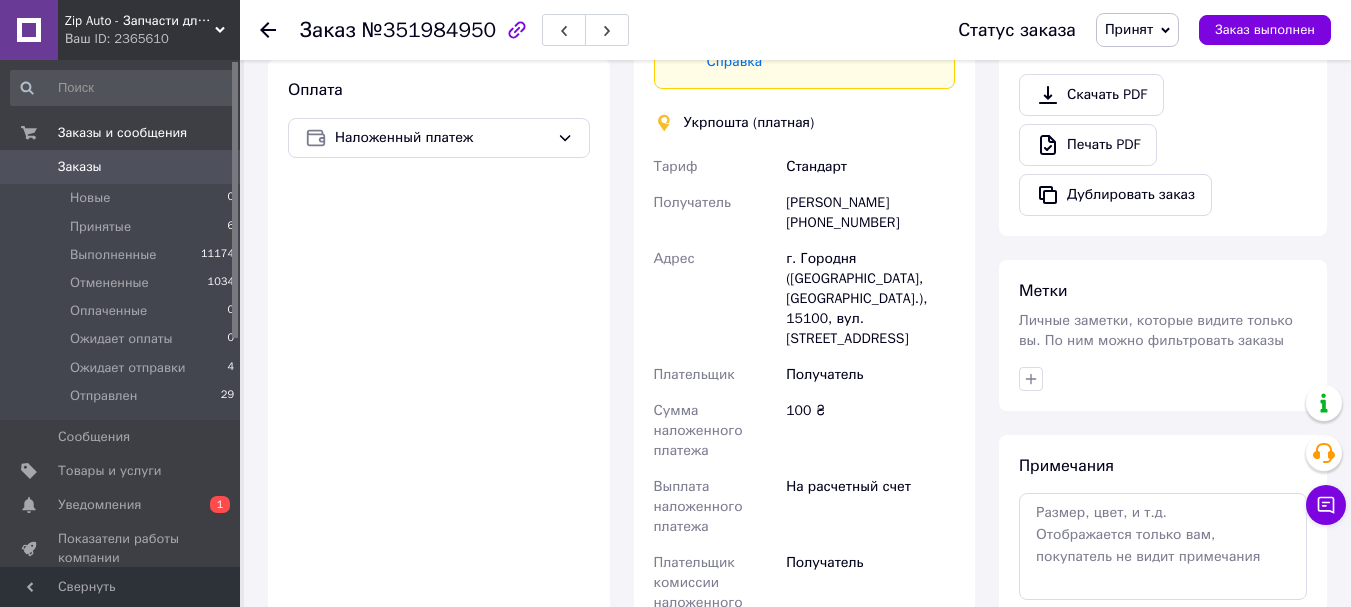 scroll, scrollTop: 700, scrollLeft: 0, axis: vertical 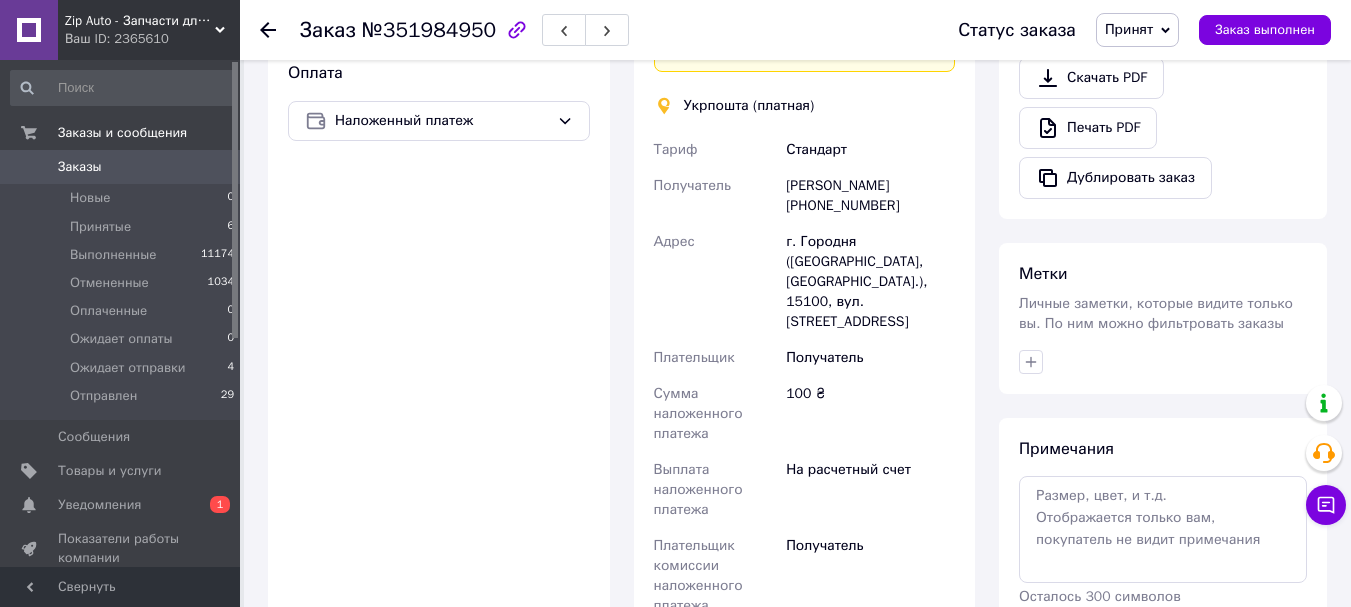 drag, startPoint x: 810, startPoint y: 185, endPoint x: 893, endPoint y: 193, distance: 83.38465 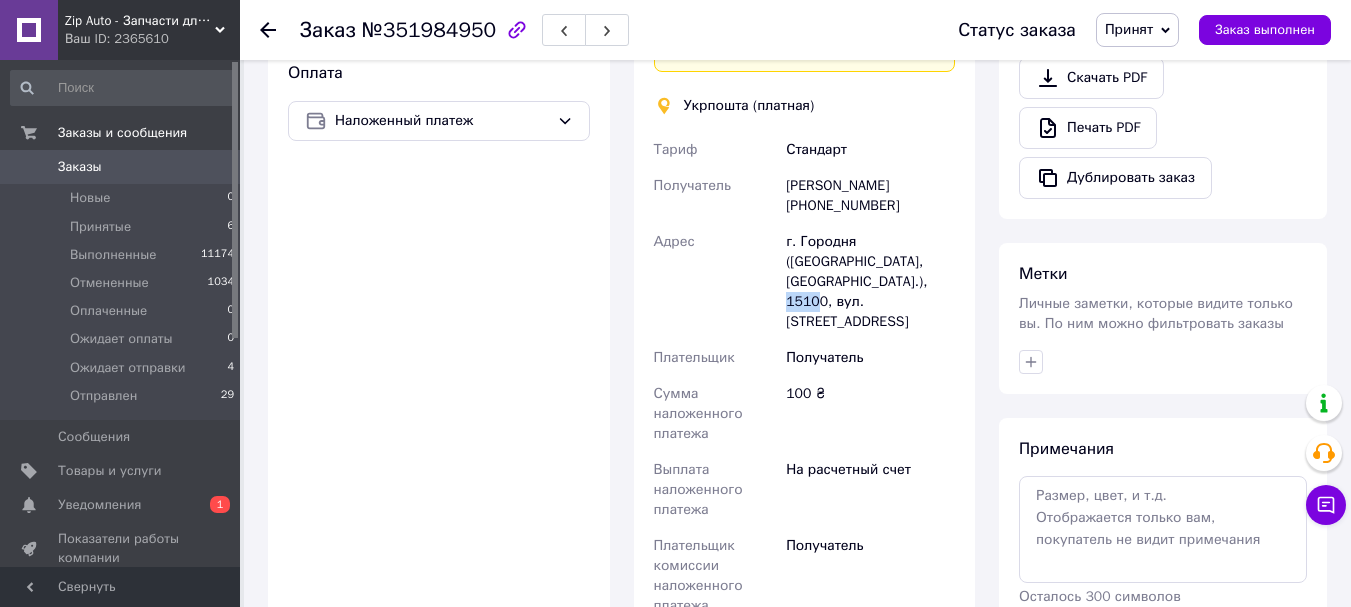 click on "г. Городня (Черниговская обл., Черниговский р-н.), 15100, вул. Чернігівська, 7" at bounding box center [870, 282] 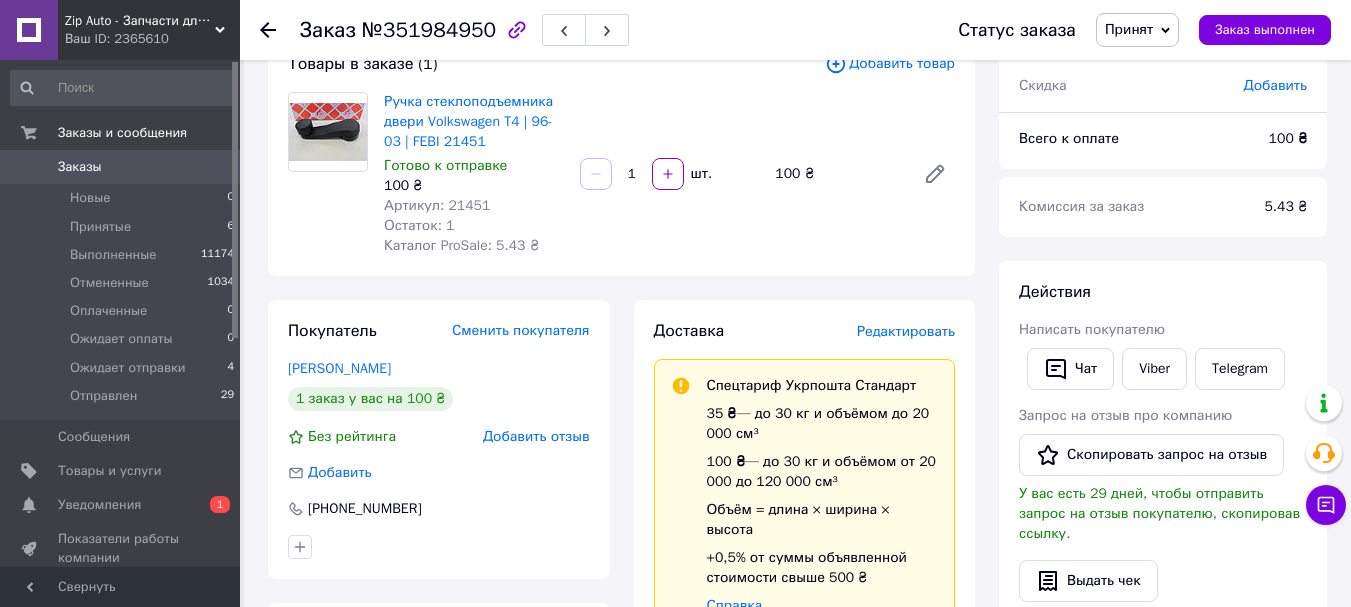 scroll, scrollTop: 0, scrollLeft: 0, axis: both 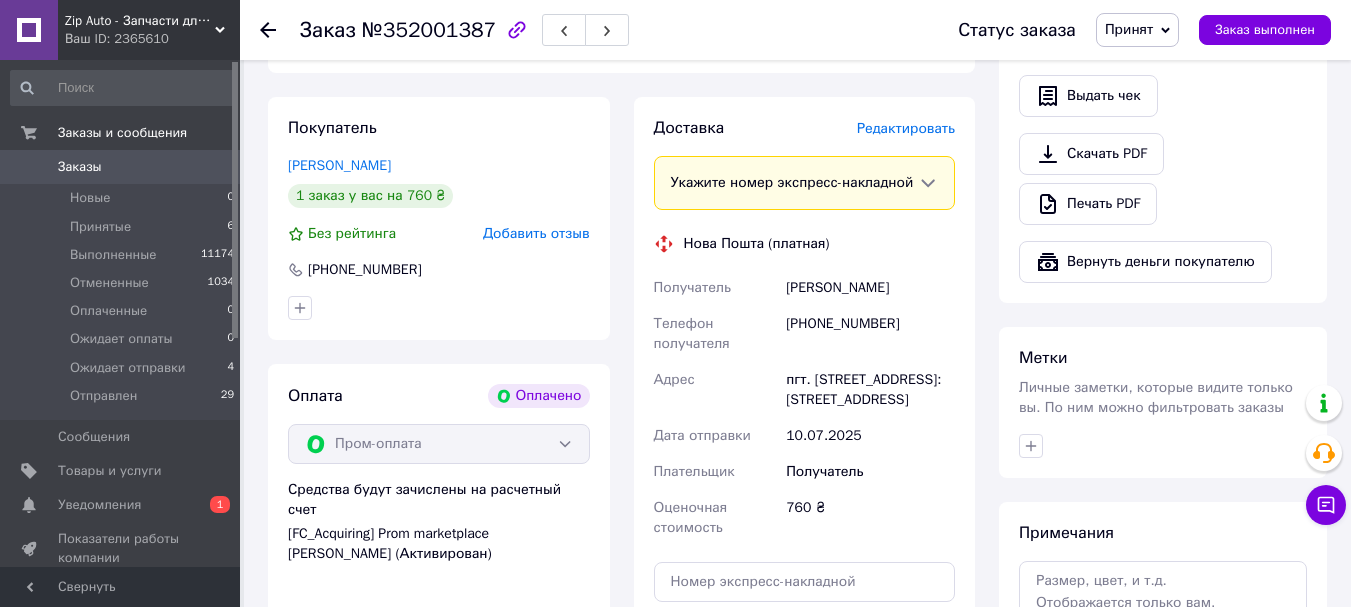 click on "Принят" at bounding box center [1129, 29] 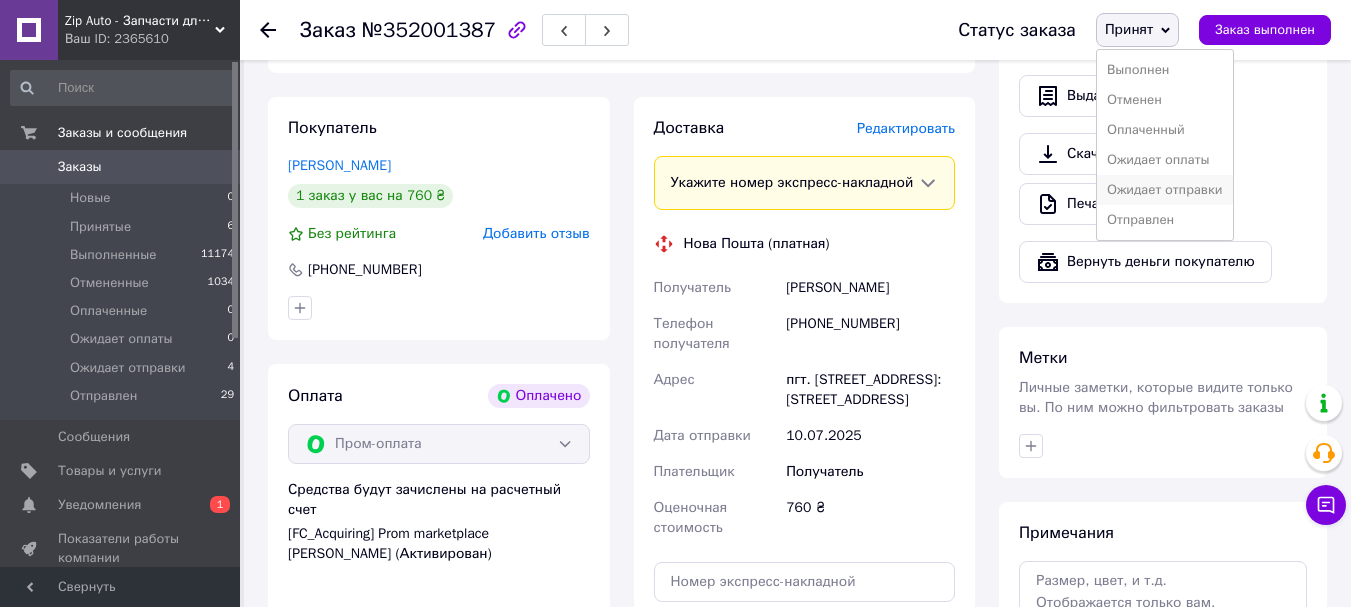 click on "Ожидает отправки" at bounding box center [1165, 190] 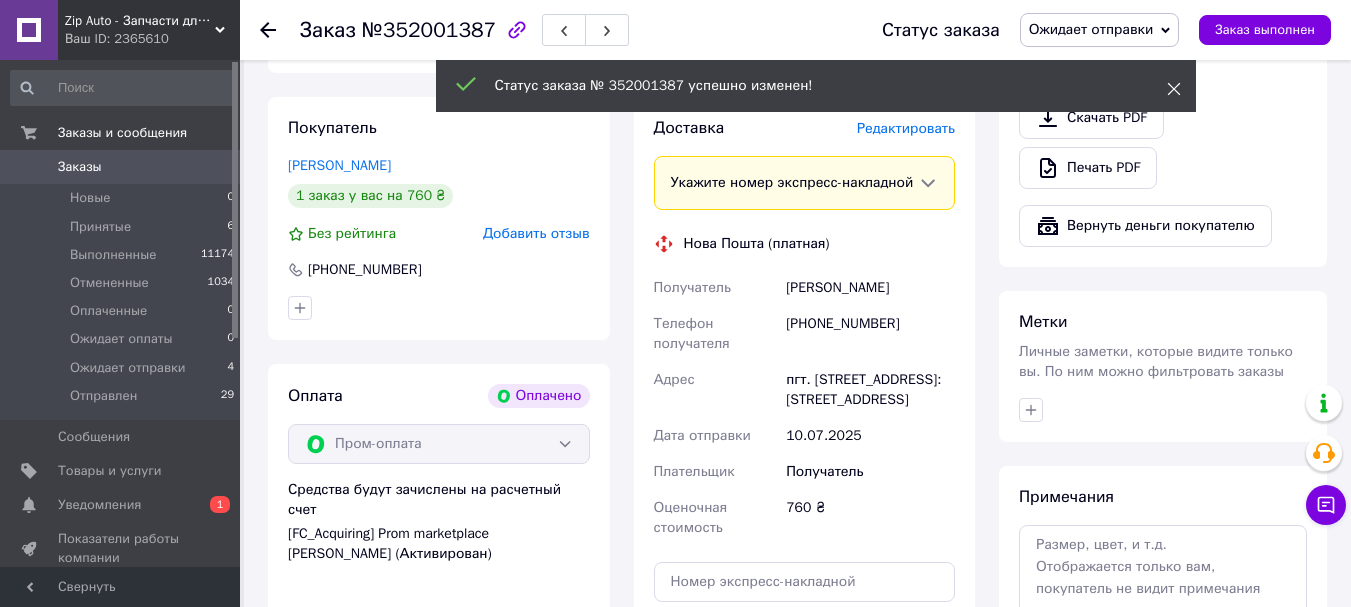 click 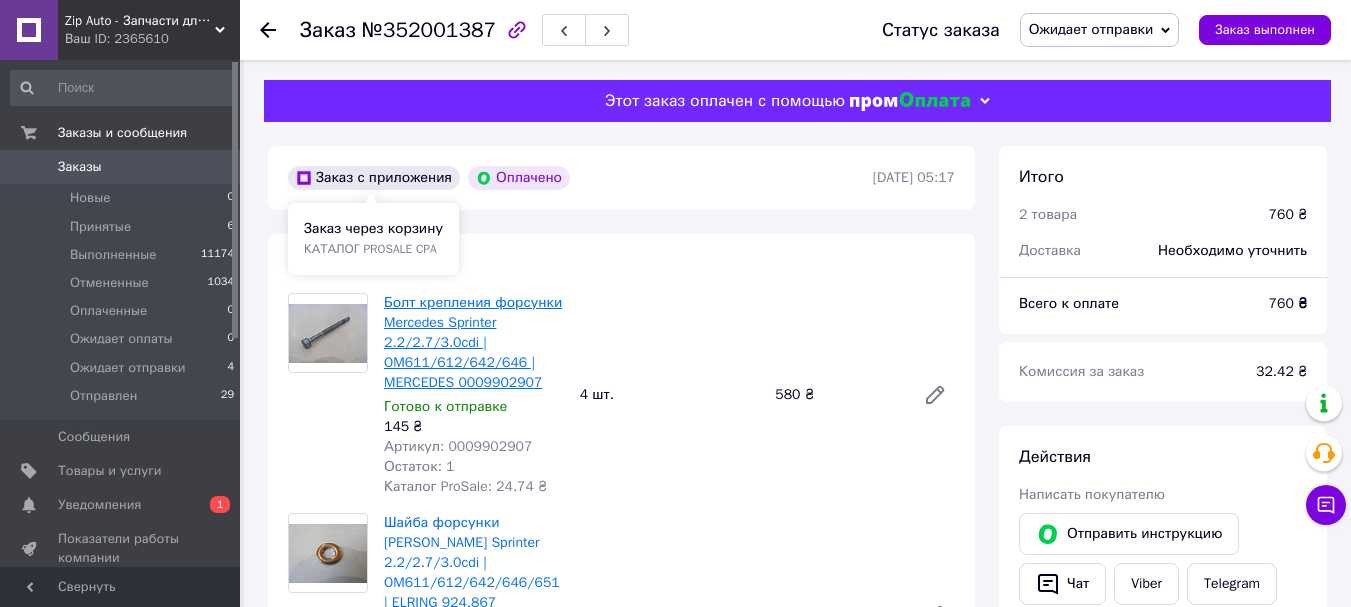 scroll, scrollTop: 100, scrollLeft: 0, axis: vertical 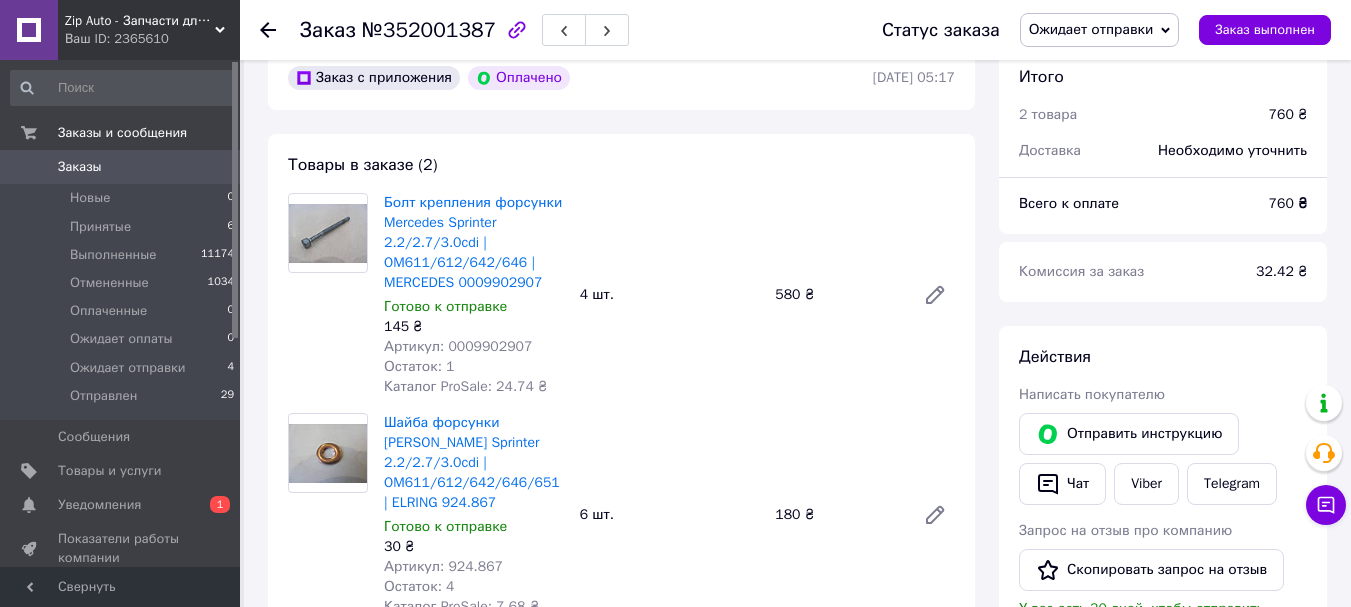 click on "Артикул: 0009902907" at bounding box center (458, 346) 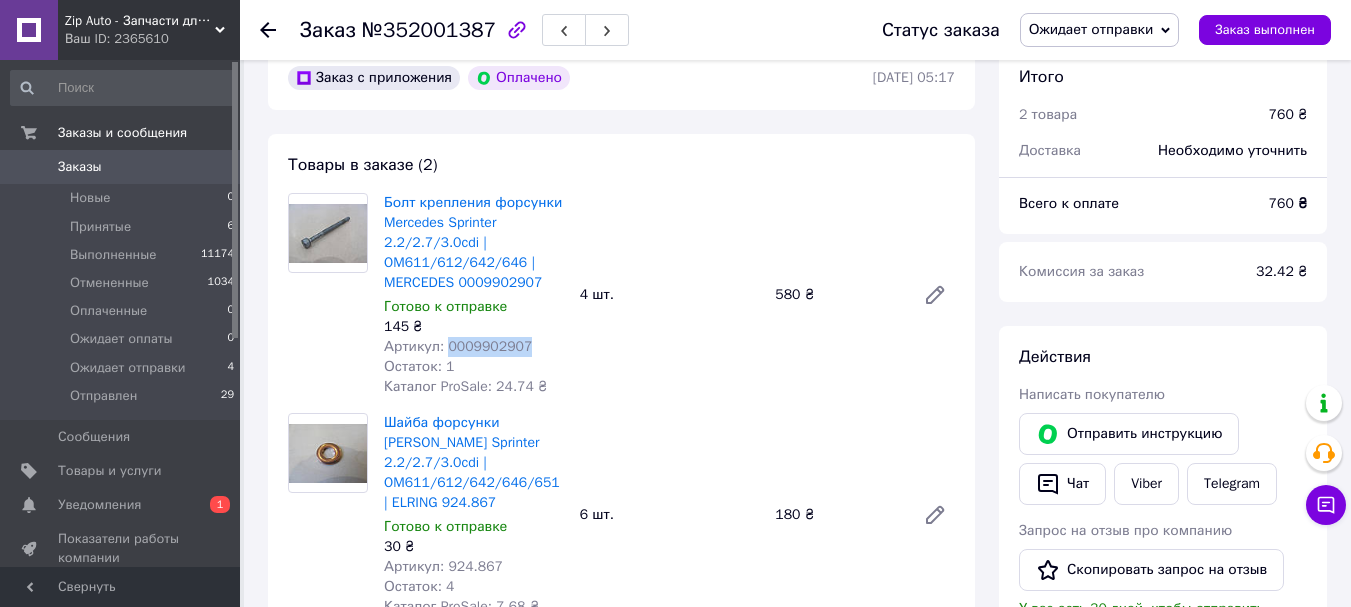 click on "Артикул: 0009902907" at bounding box center (458, 346) 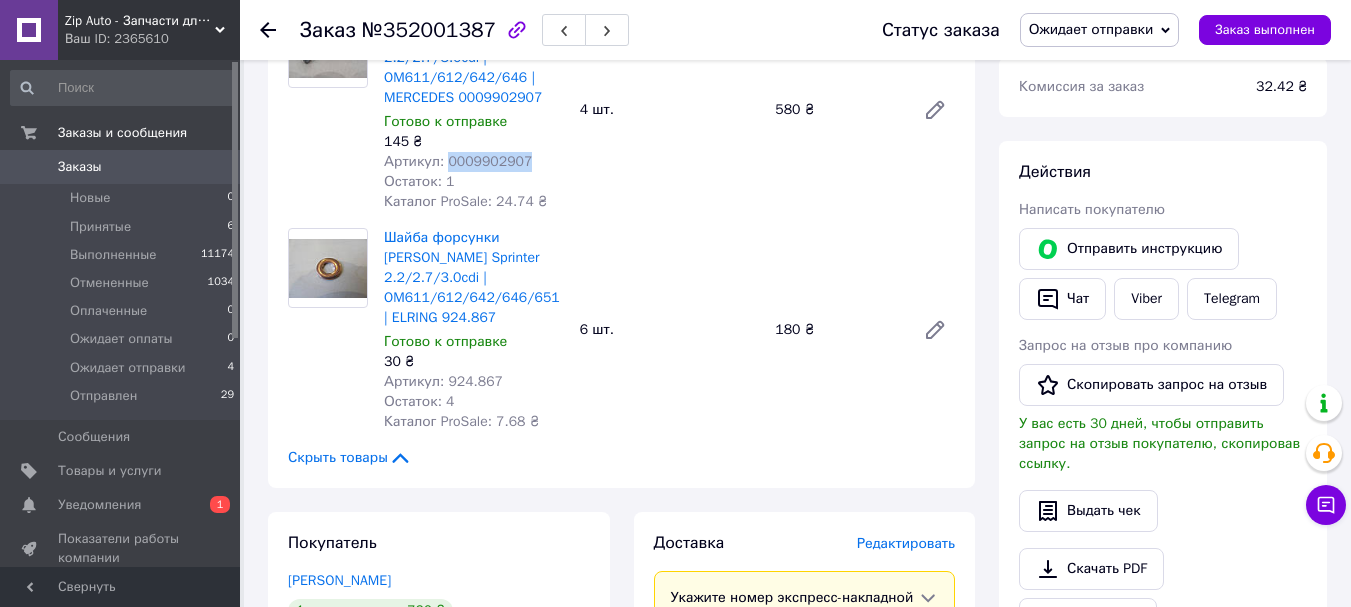 scroll, scrollTop: 300, scrollLeft: 0, axis: vertical 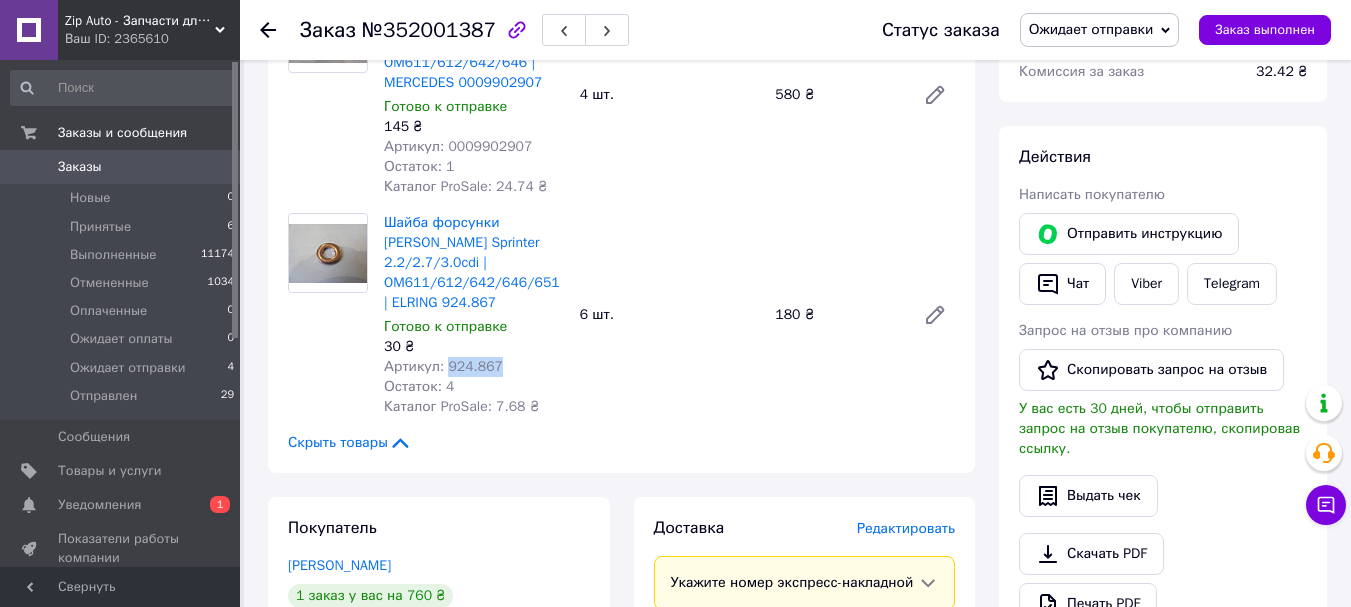 drag, startPoint x: 445, startPoint y: 350, endPoint x: 490, endPoint y: 353, distance: 45.099888 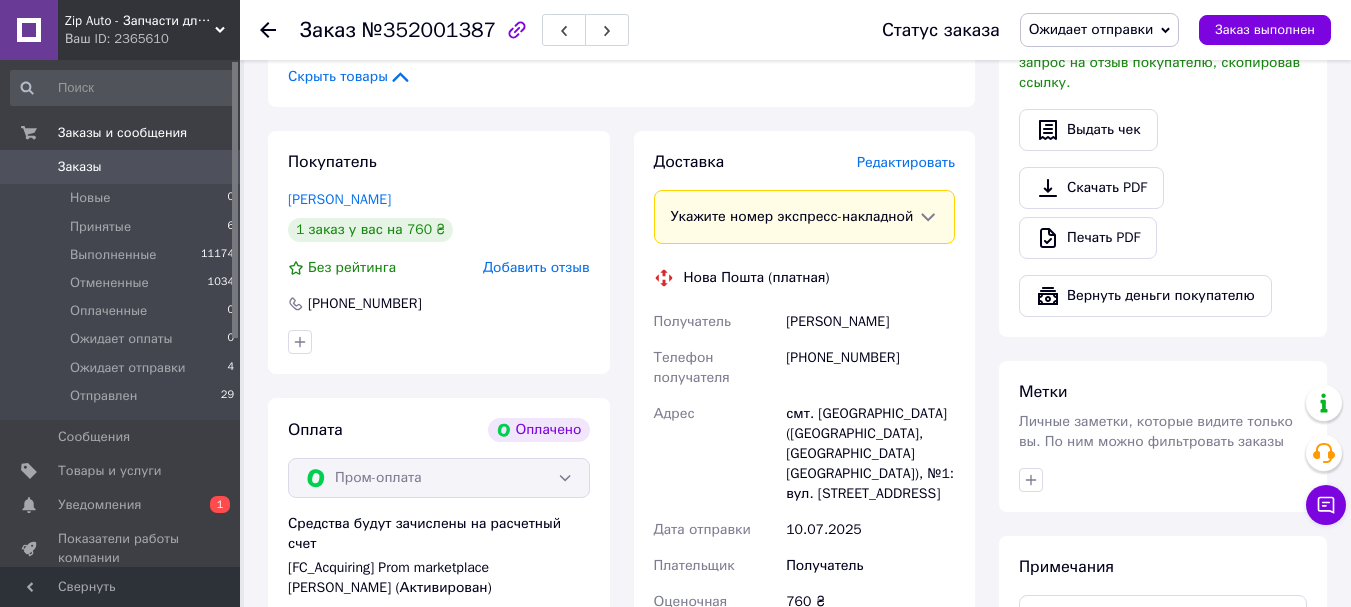 scroll, scrollTop: 700, scrollLeft: 0, axis: vertical 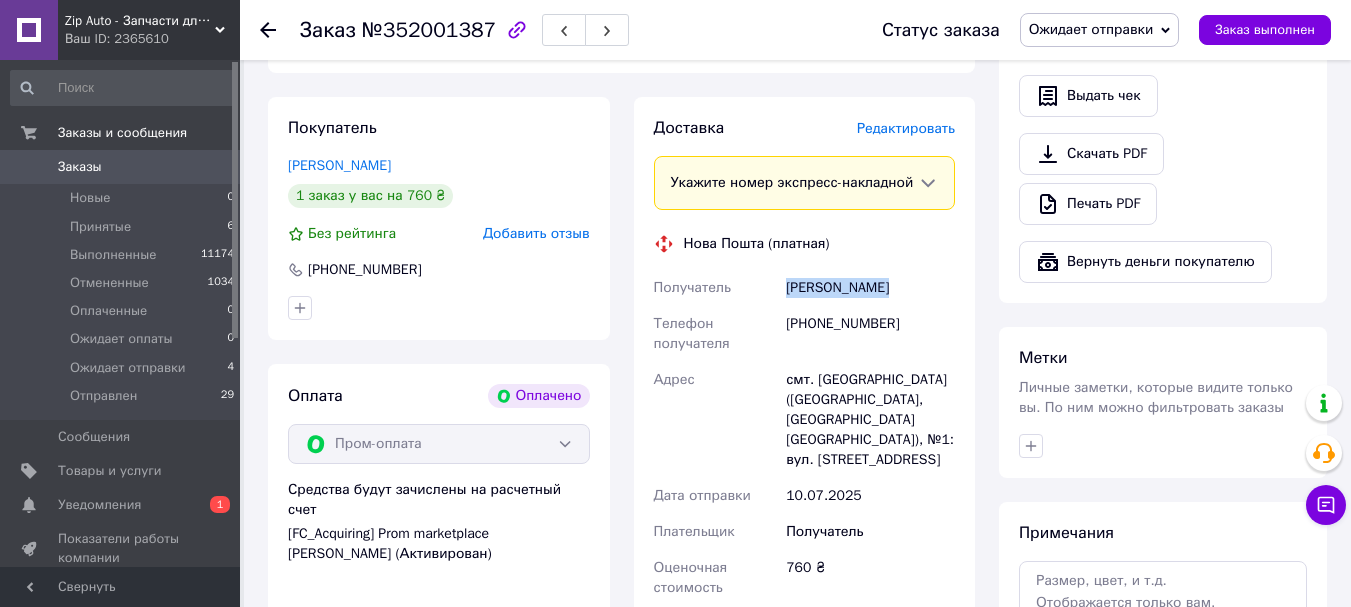 drag, startPoint x: 788, startPoint y: 289, endPoint x: 882, endPoint y: 295, distance: 94.19129 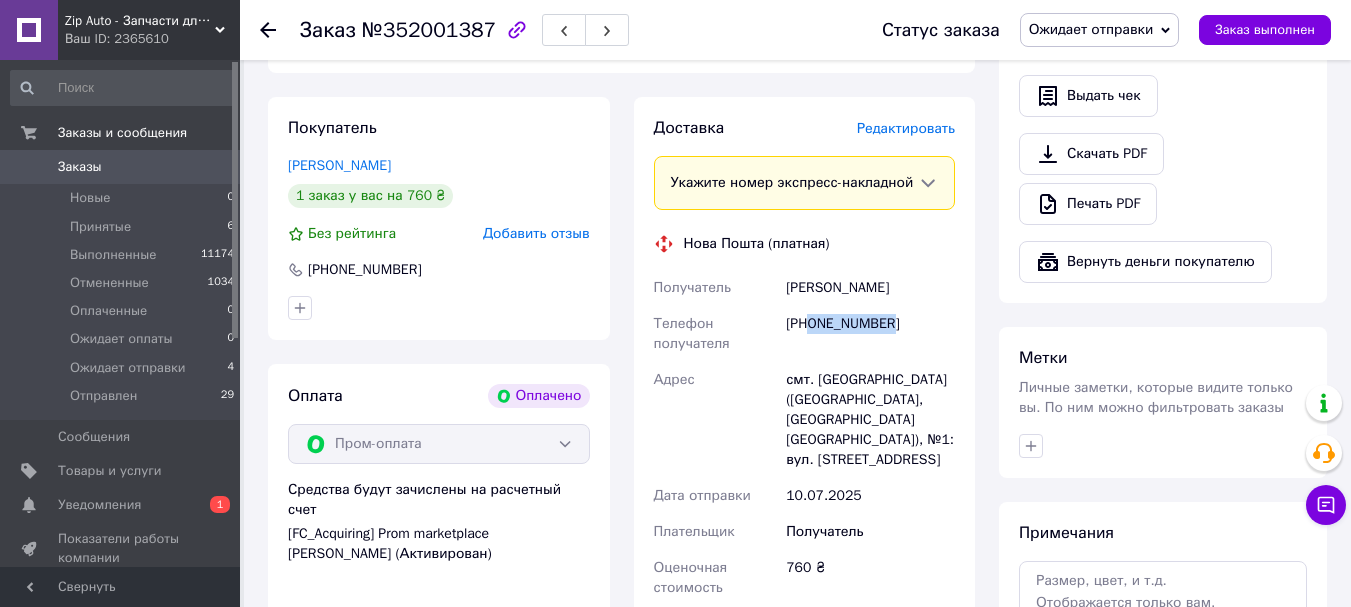 drag, startPoint x: 809, startPoint y: 323, endPoint x: 897, endPoint y: 325, distance: 88.02273 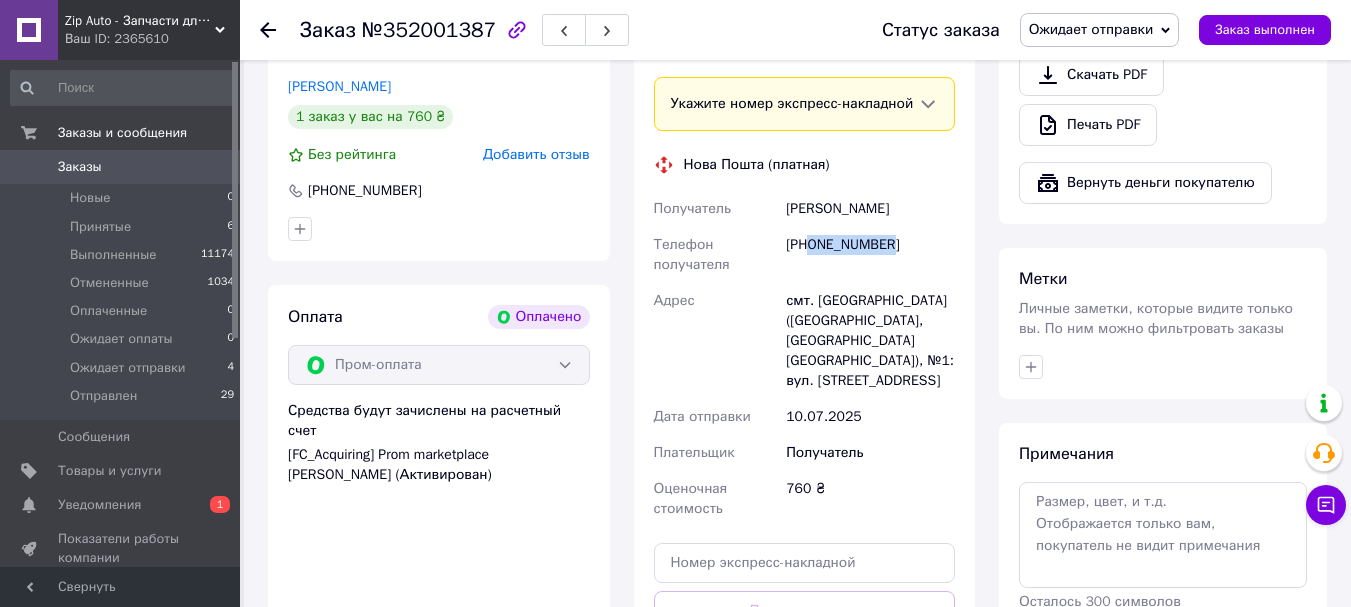 scroll, scrollTop: 800, scrollLeft: 0, axis: vertical 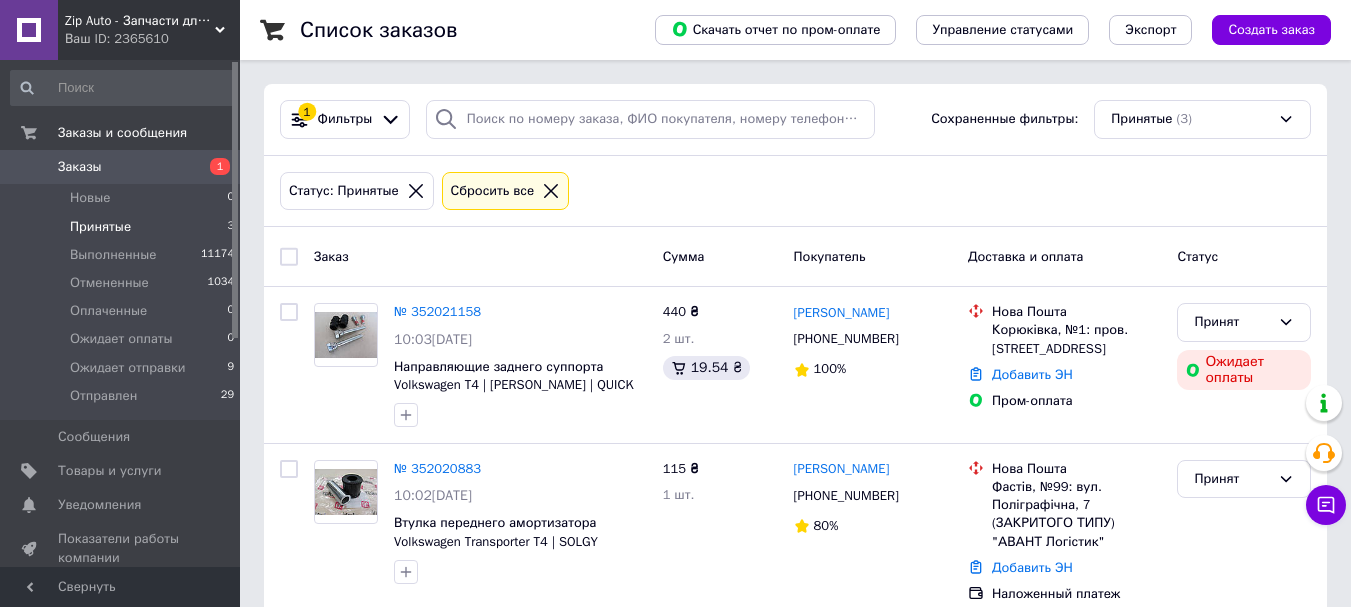 click on "Принятые" at bounding box center [100, 227] 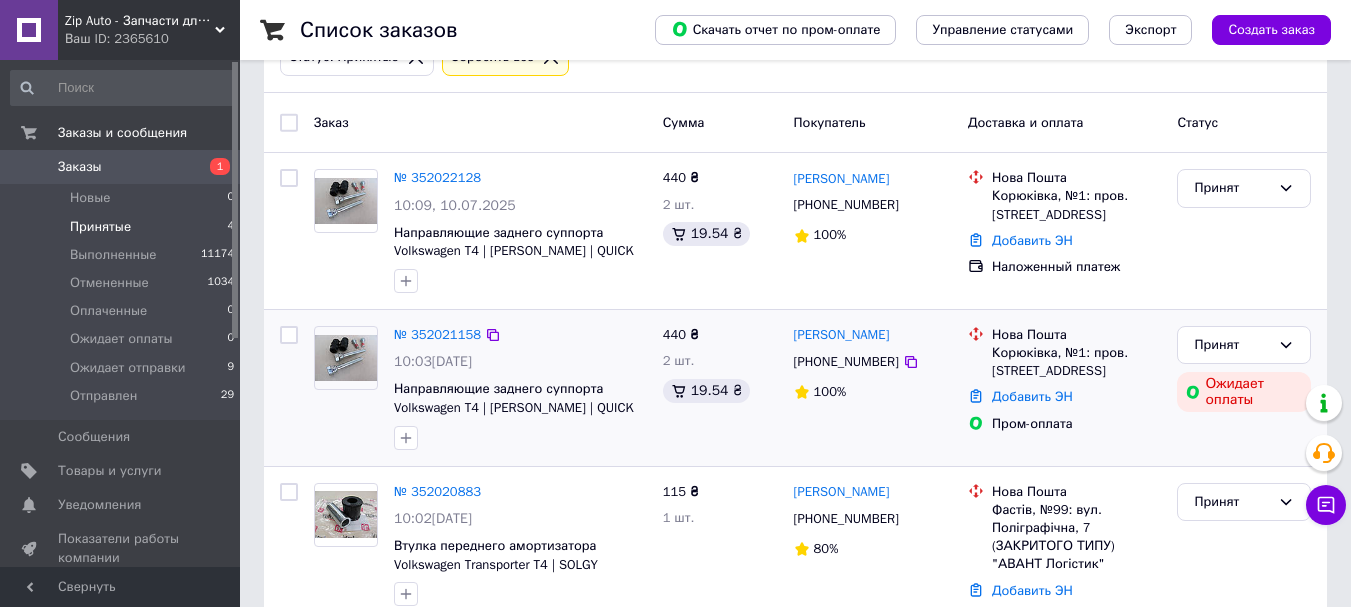 scroll, scrollTop: 100, scrollLeft: 0, axis: vertical 